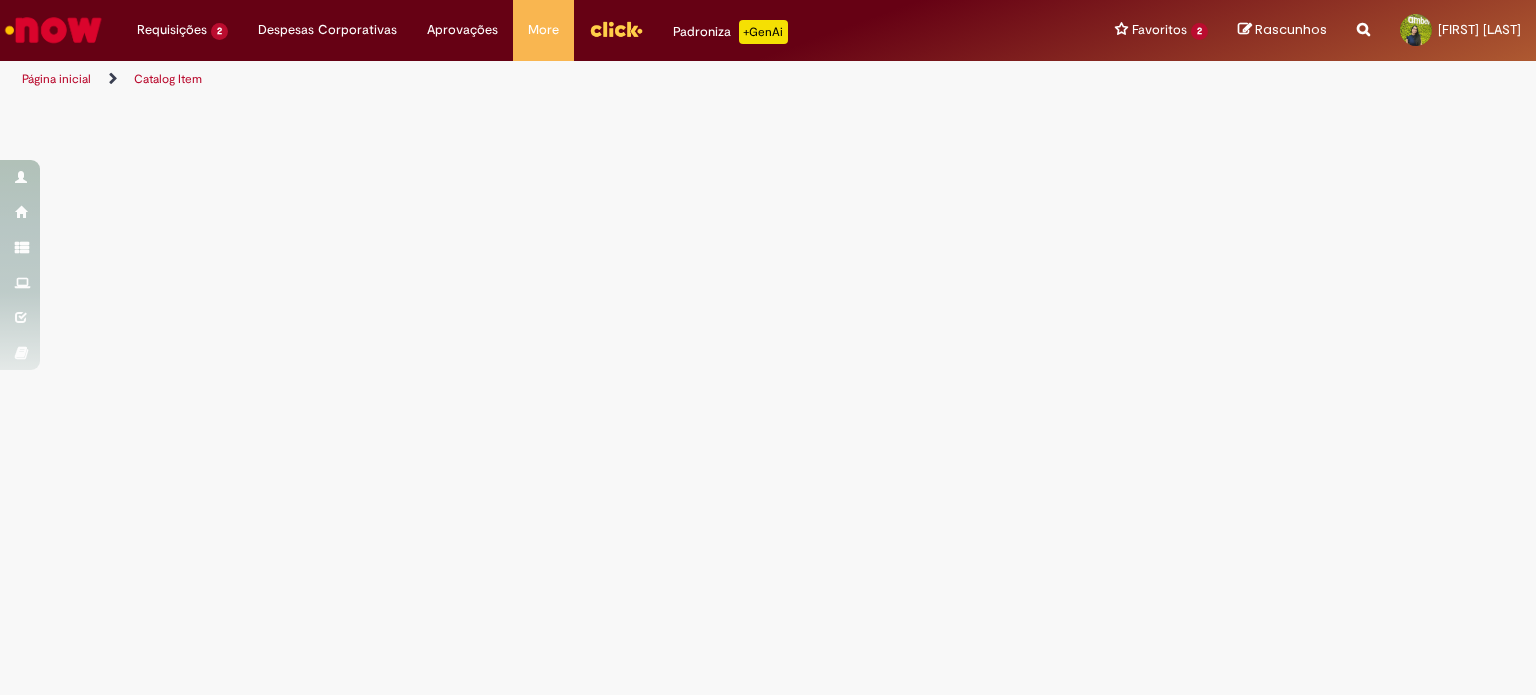 scroll, scrollTop: 0, scrollLeft: 0, axis: both 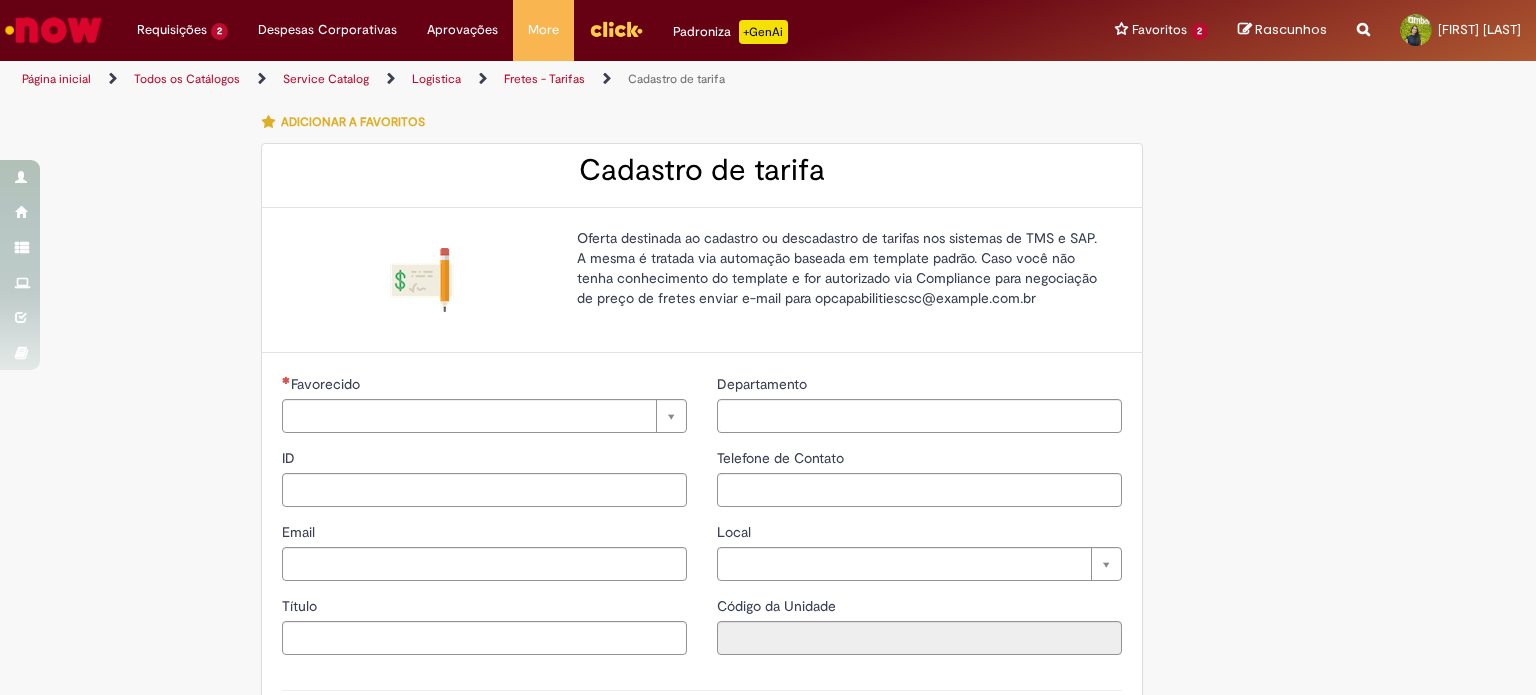 type on "********" 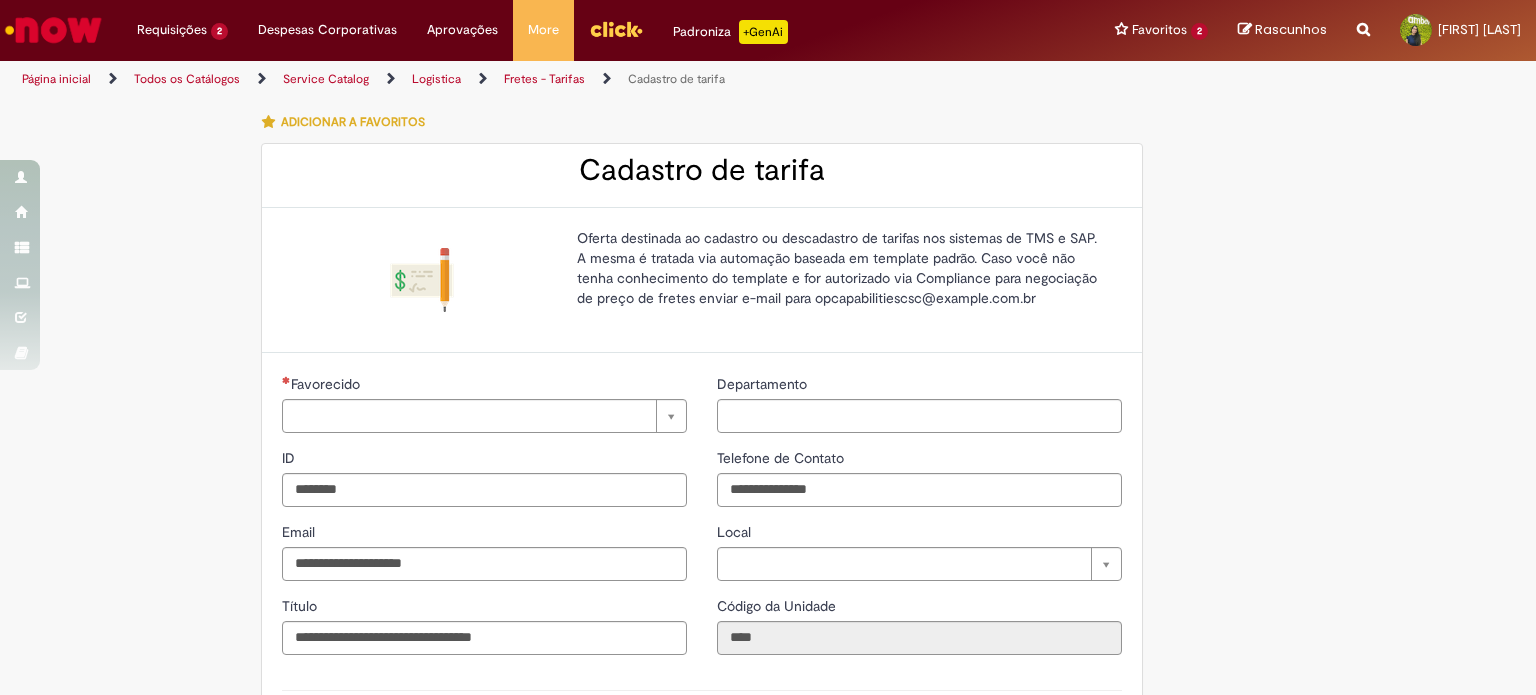 type on "**********" 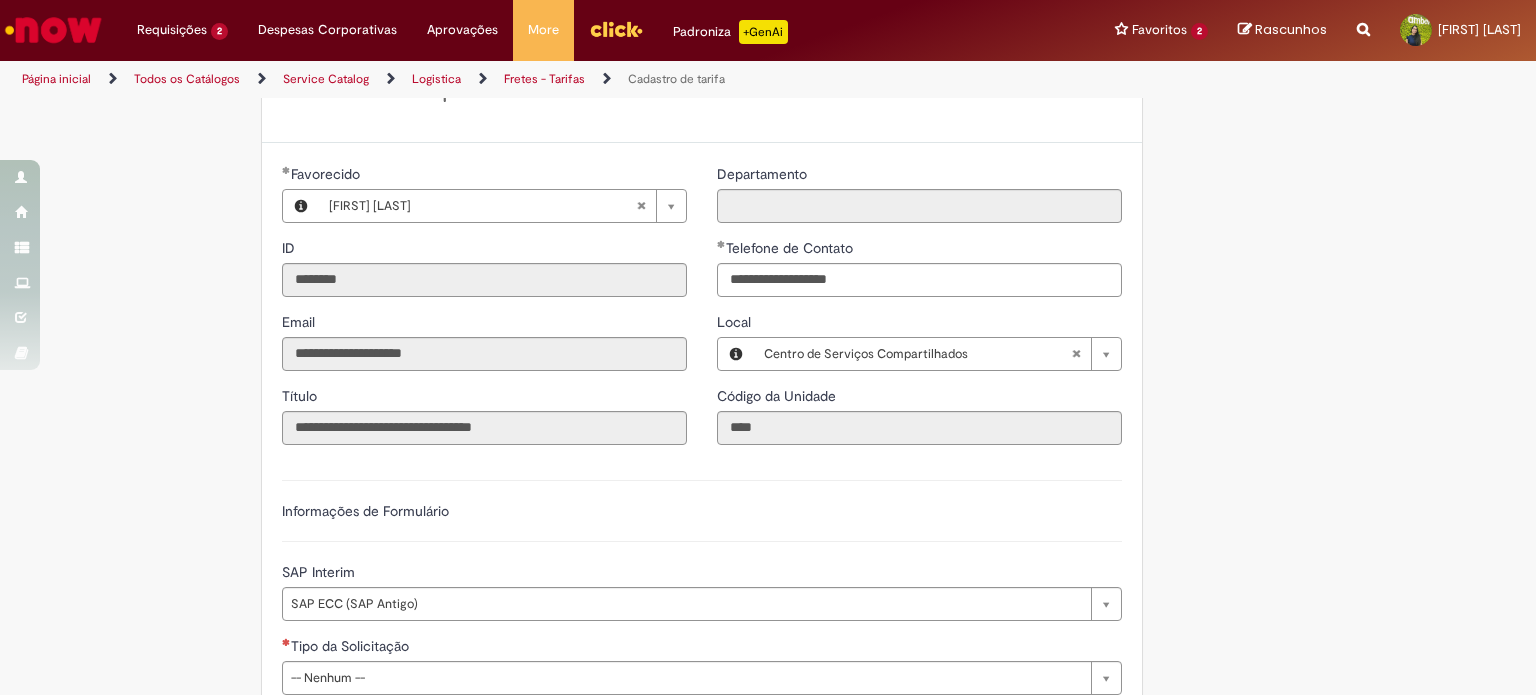scroll, scrollTop: 700, scrollLeft: 0, axis: vertical 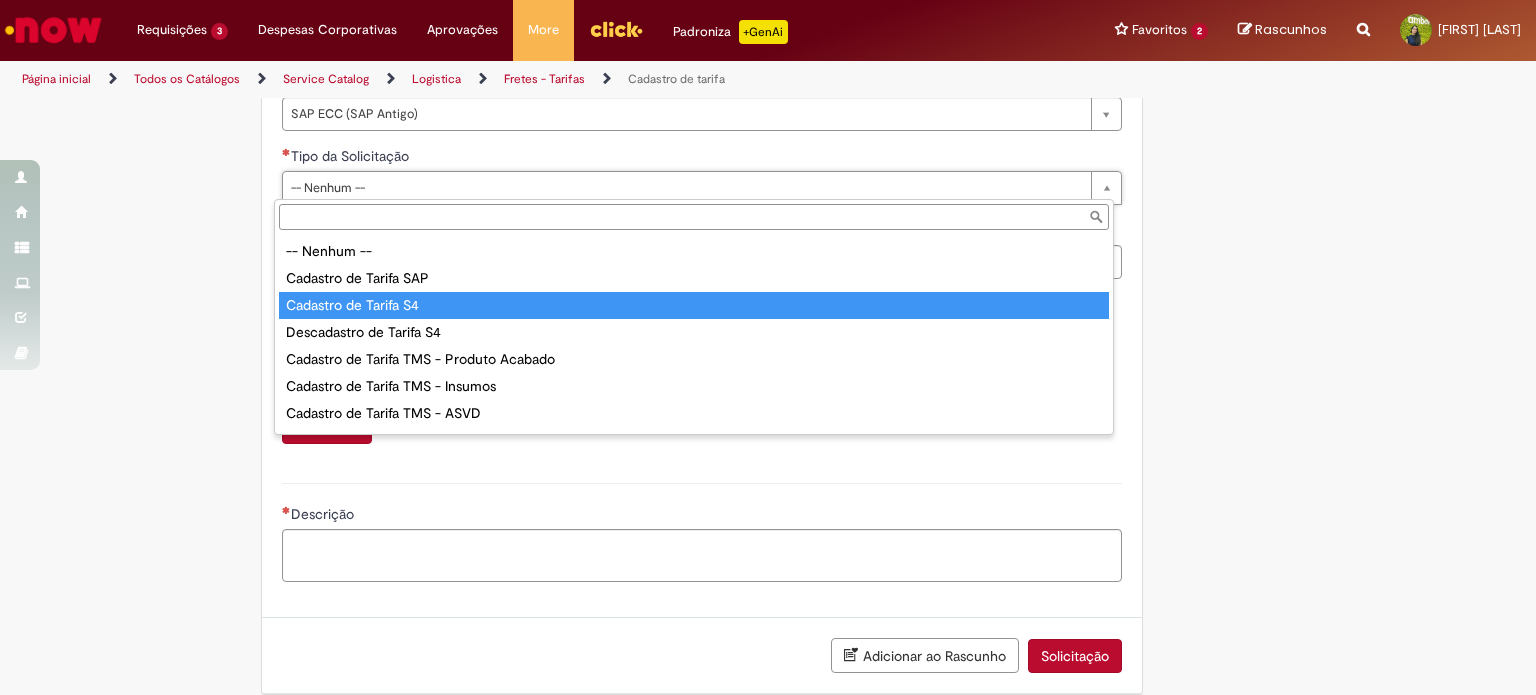 type on "**********" 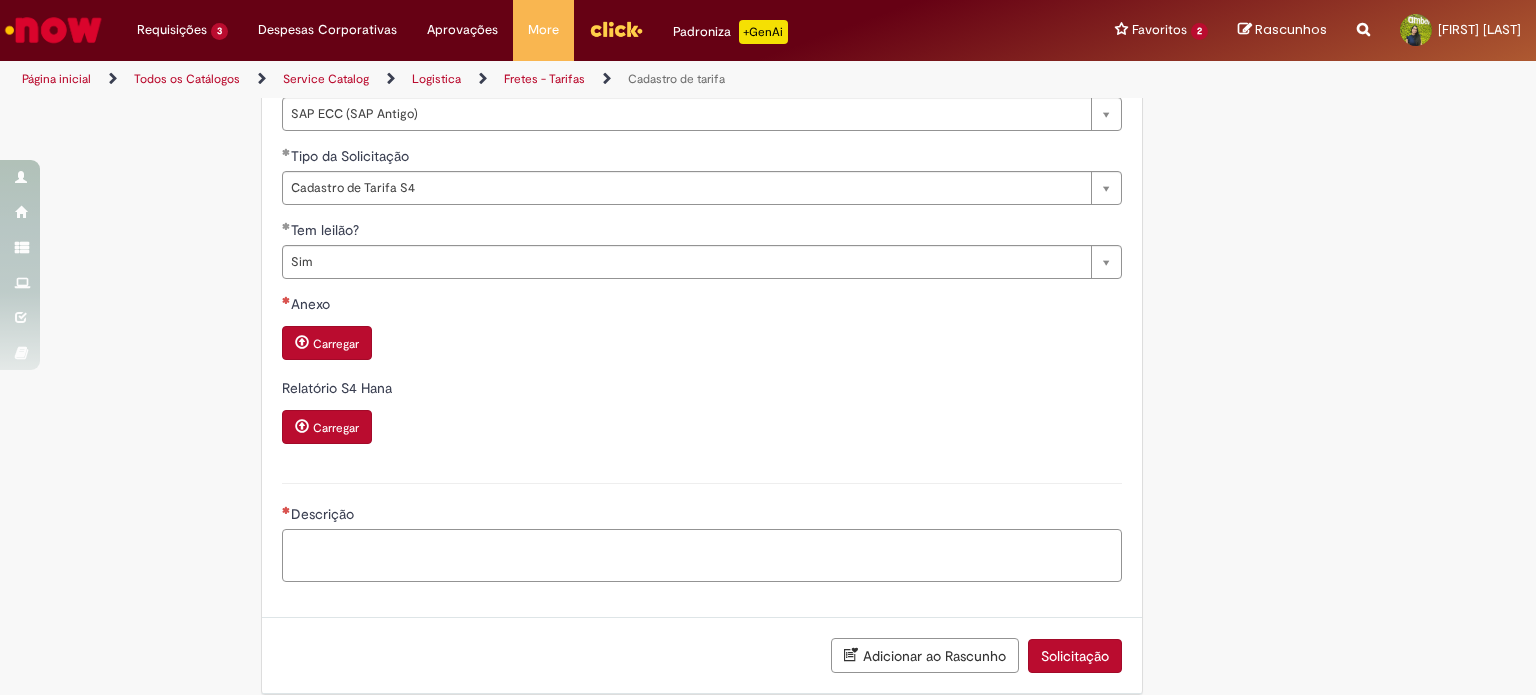click on "Descrição" at bounding box center [702, 556] 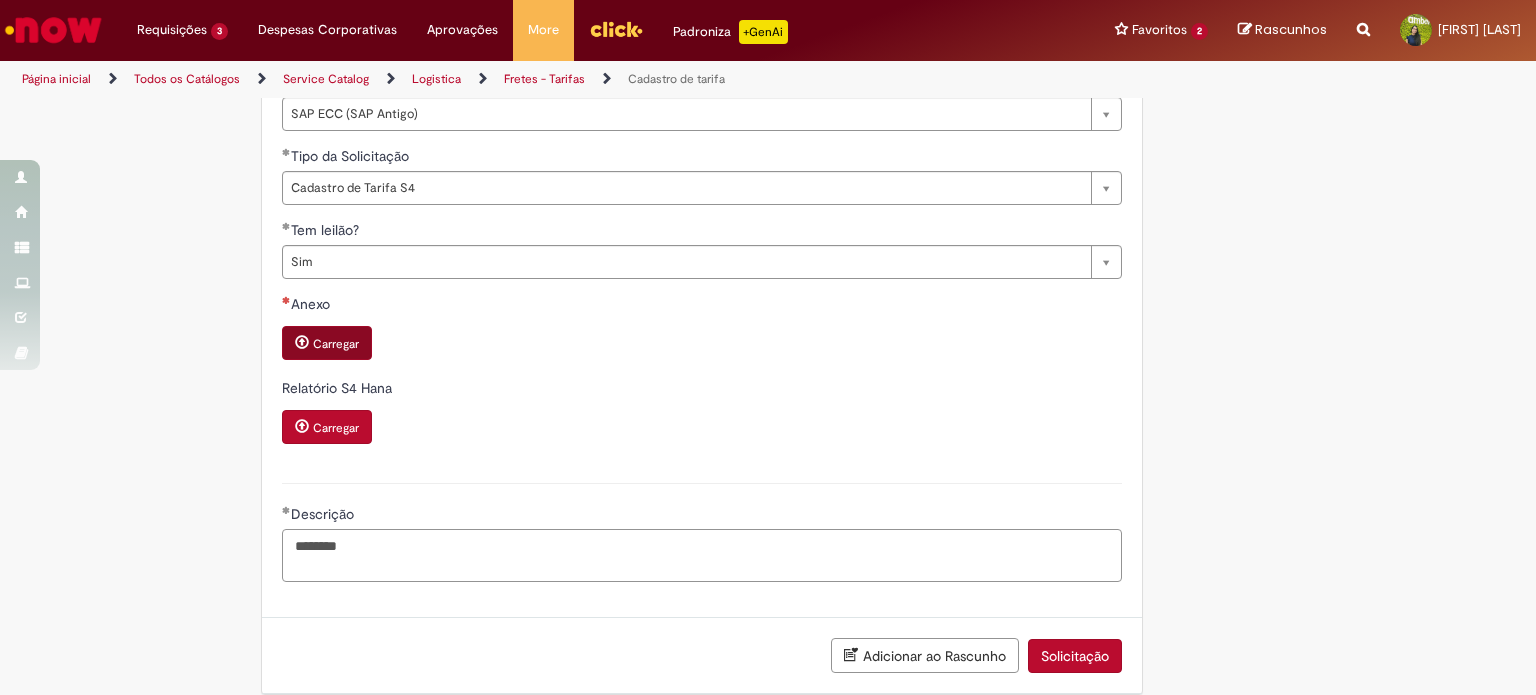 type on "********" 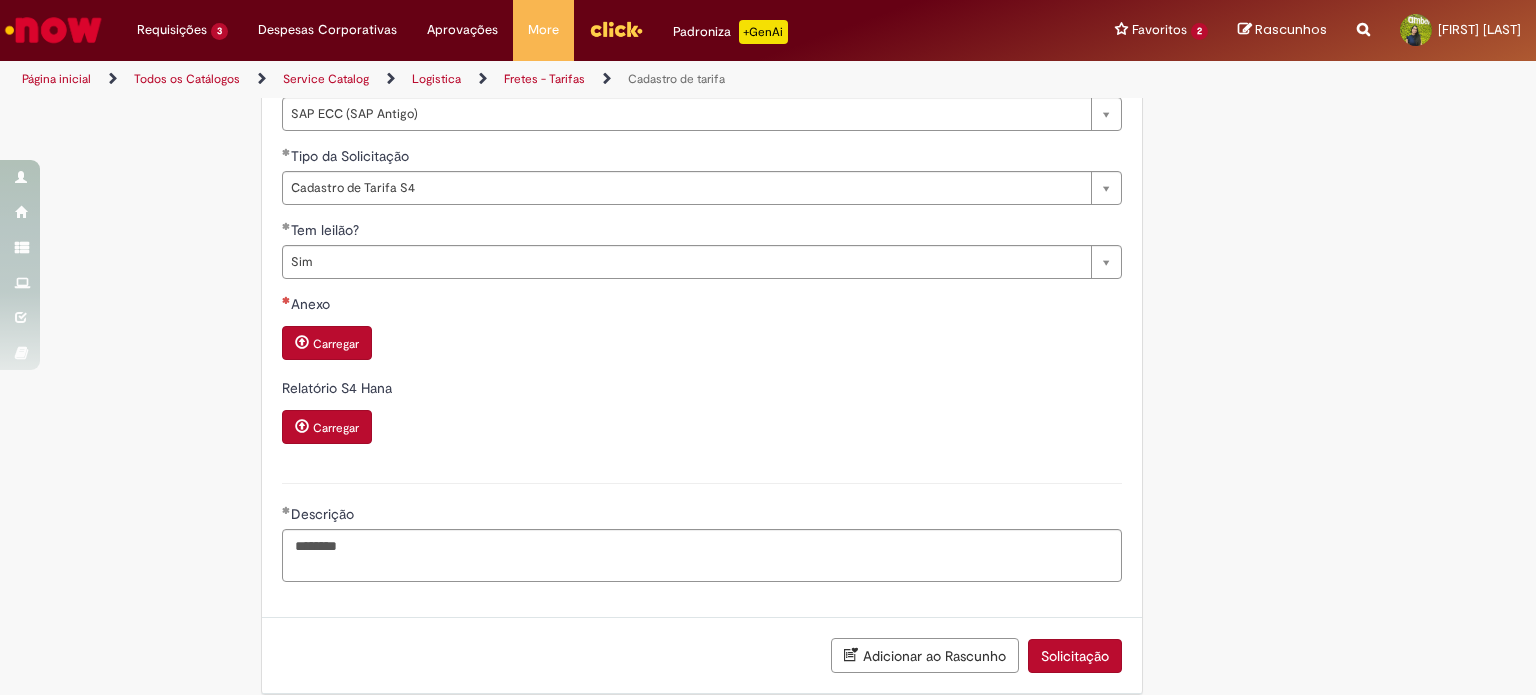 click on "Carregar" at bounding box center (336, 344) 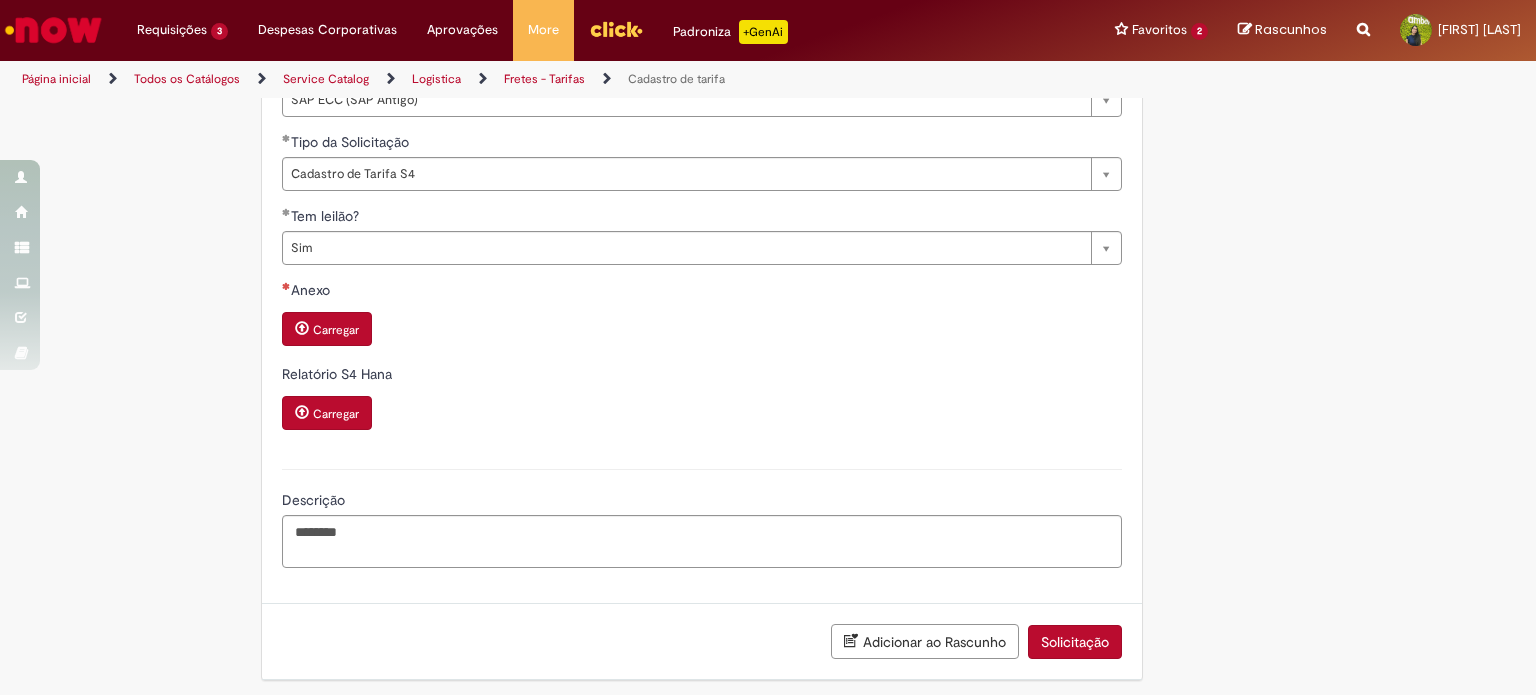scroll, scrollTop: 718, scrollLeft: 0, axis: vertical 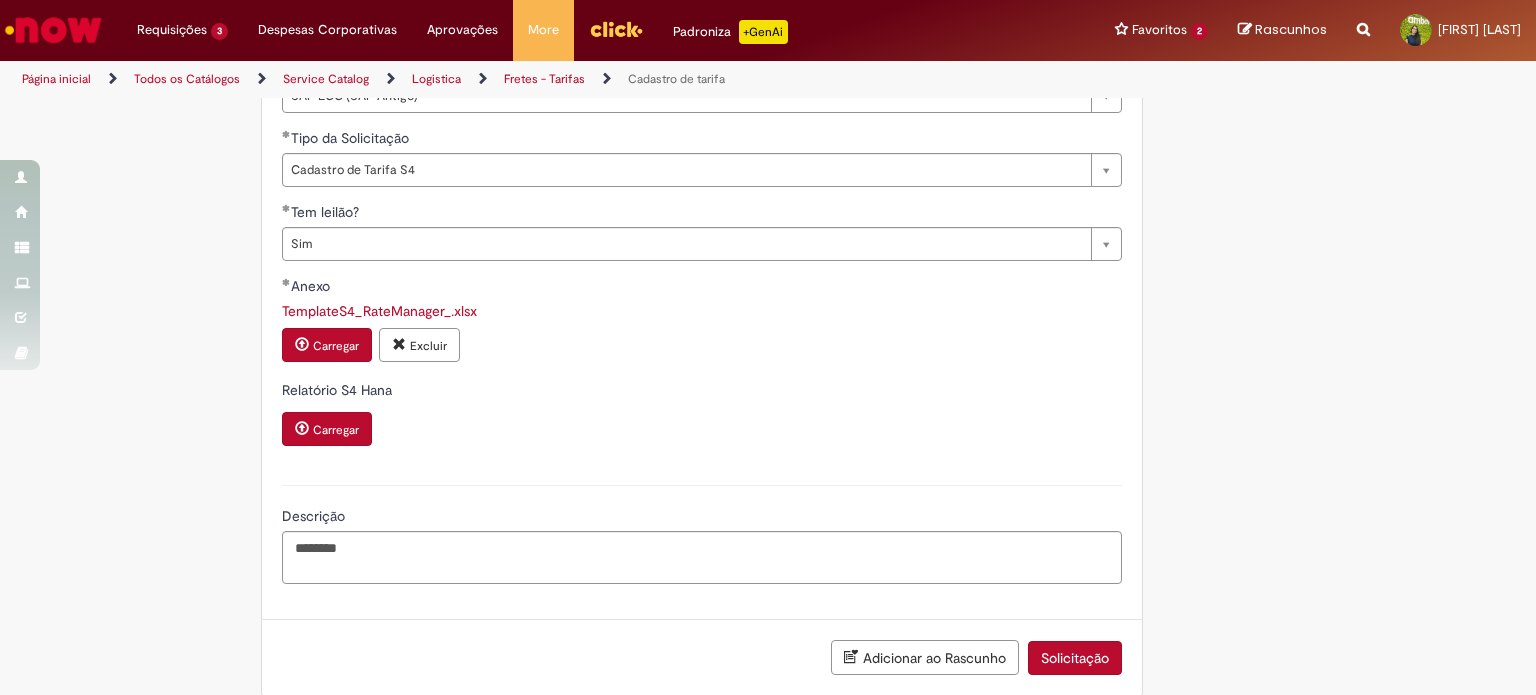 click on "Solicitação" at bounding box center (1075, 658) 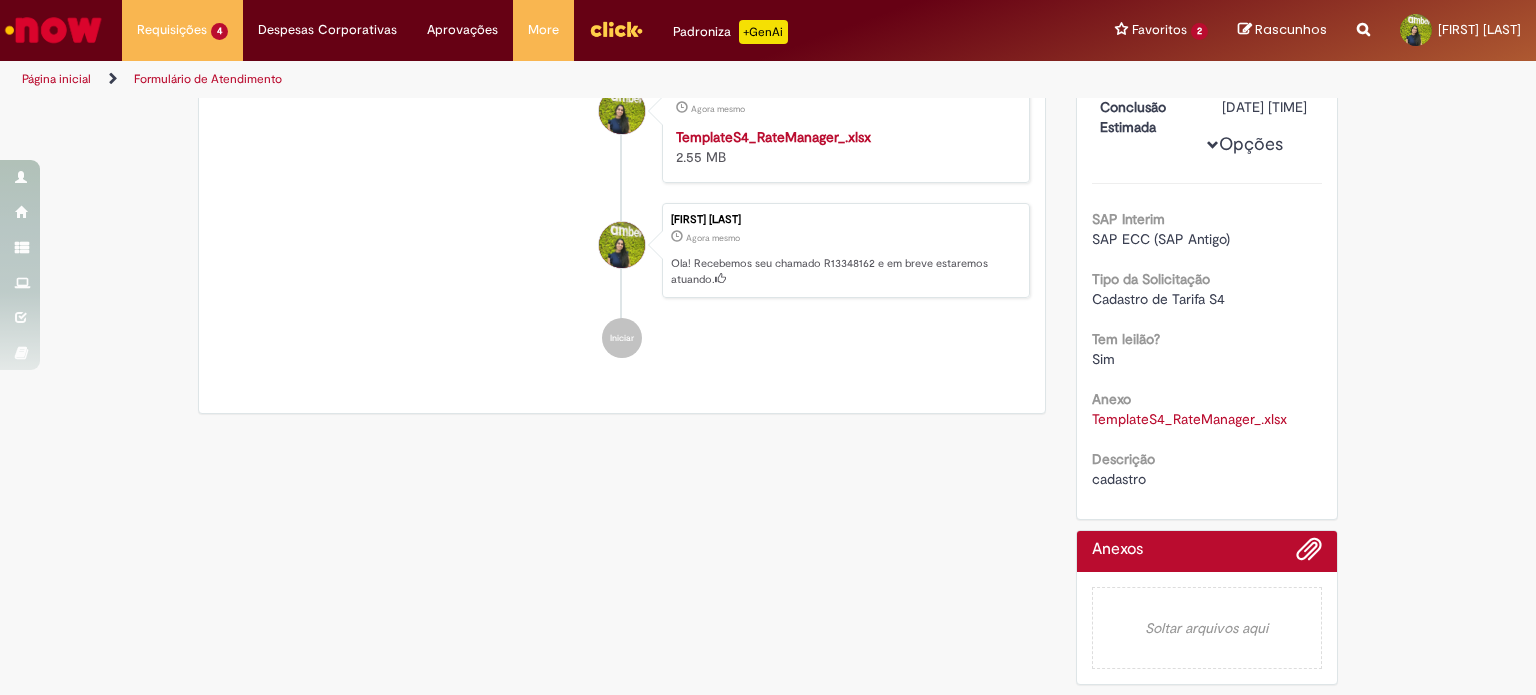 scroll, scrollTop: 0, scrollLeft: 0, axis: both 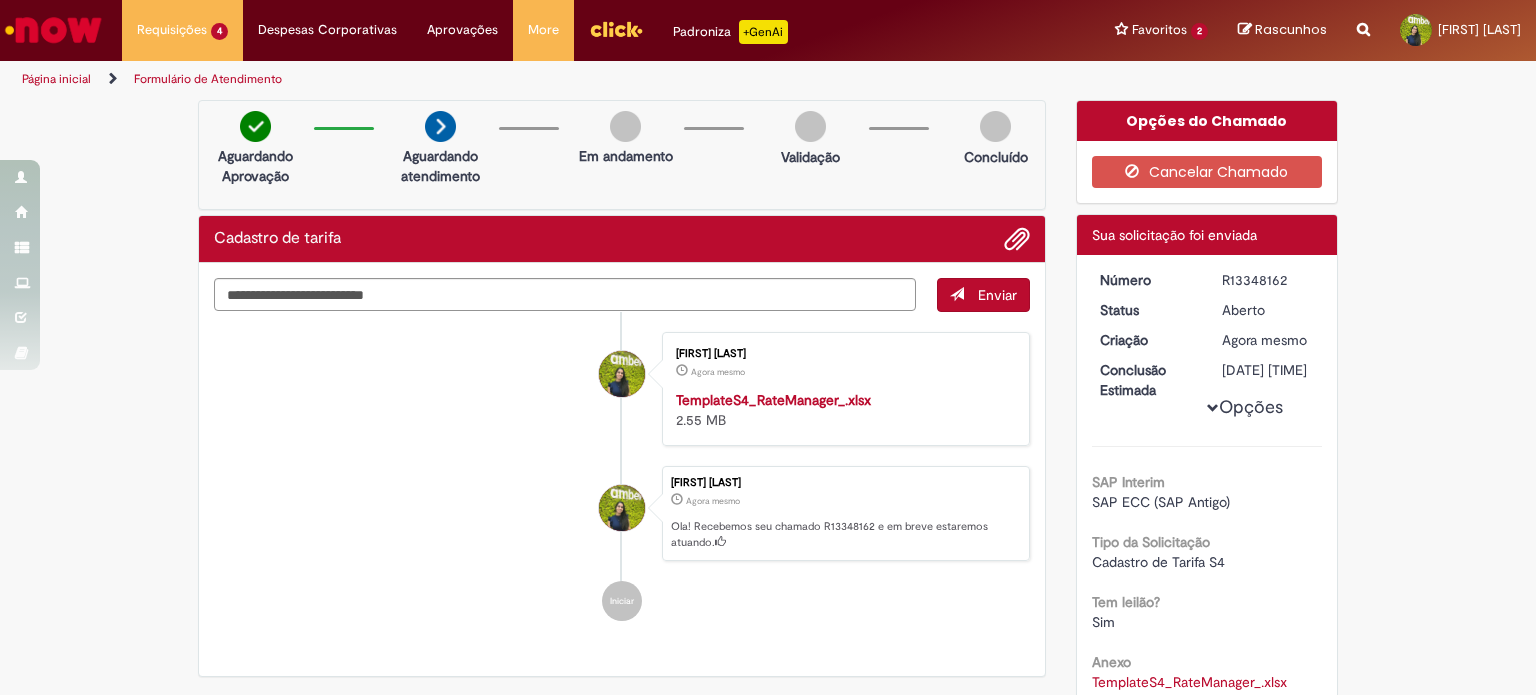 click on "R13348162" at bounding box center [1268, 280] 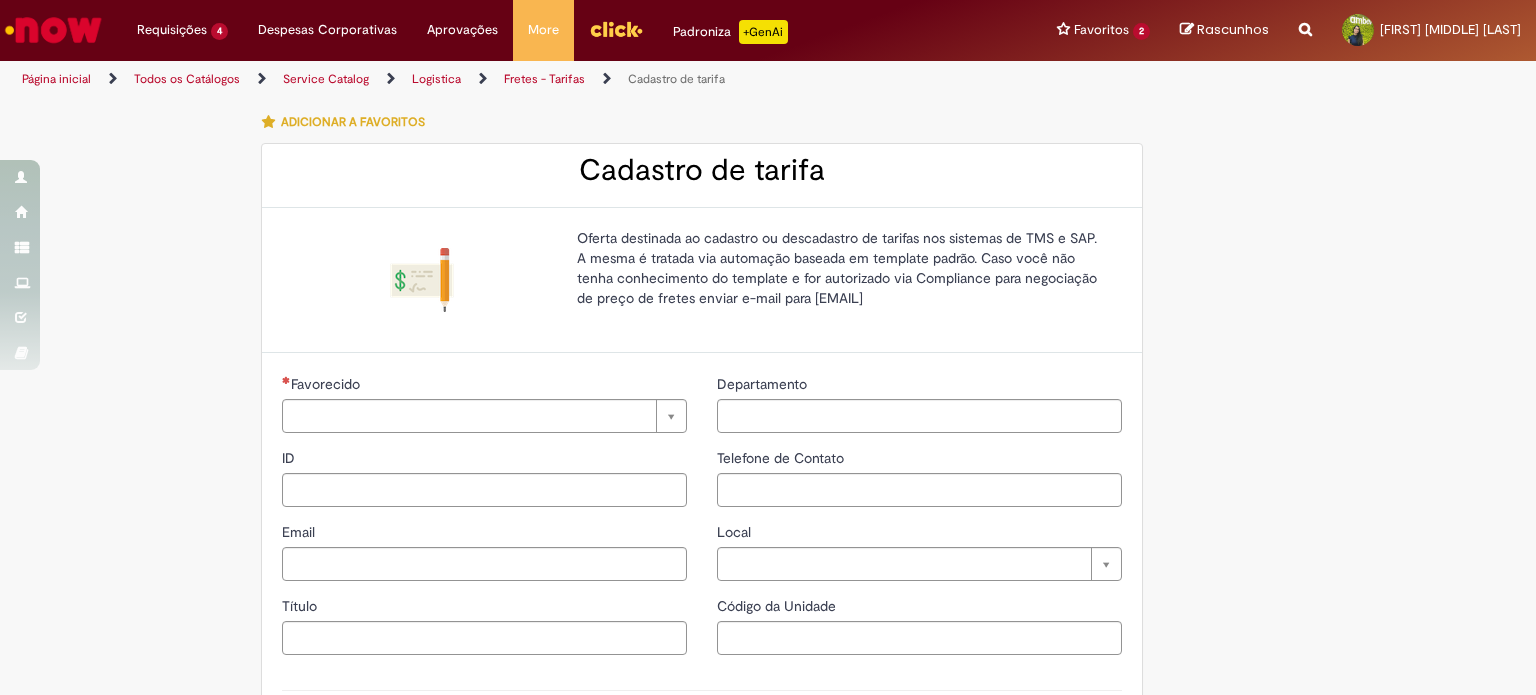 type on "********" 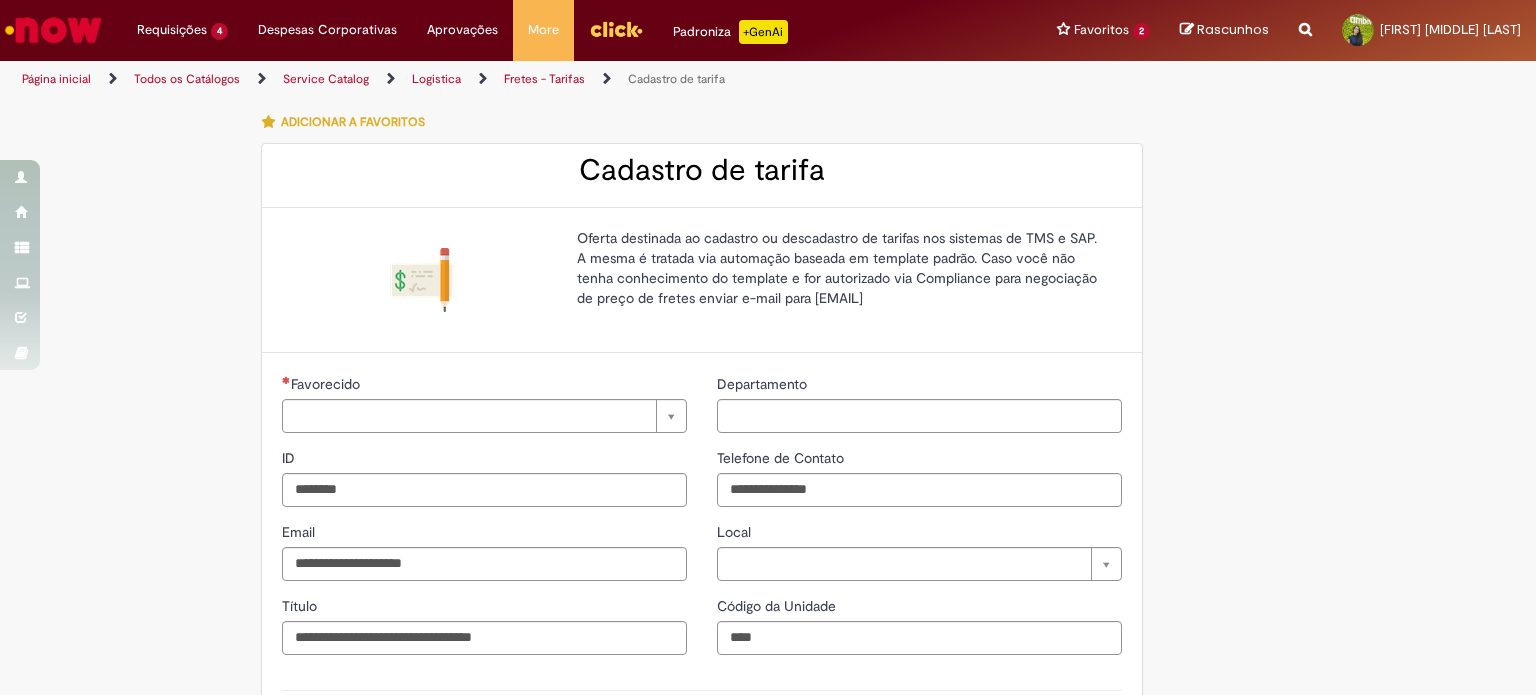type on "**********" 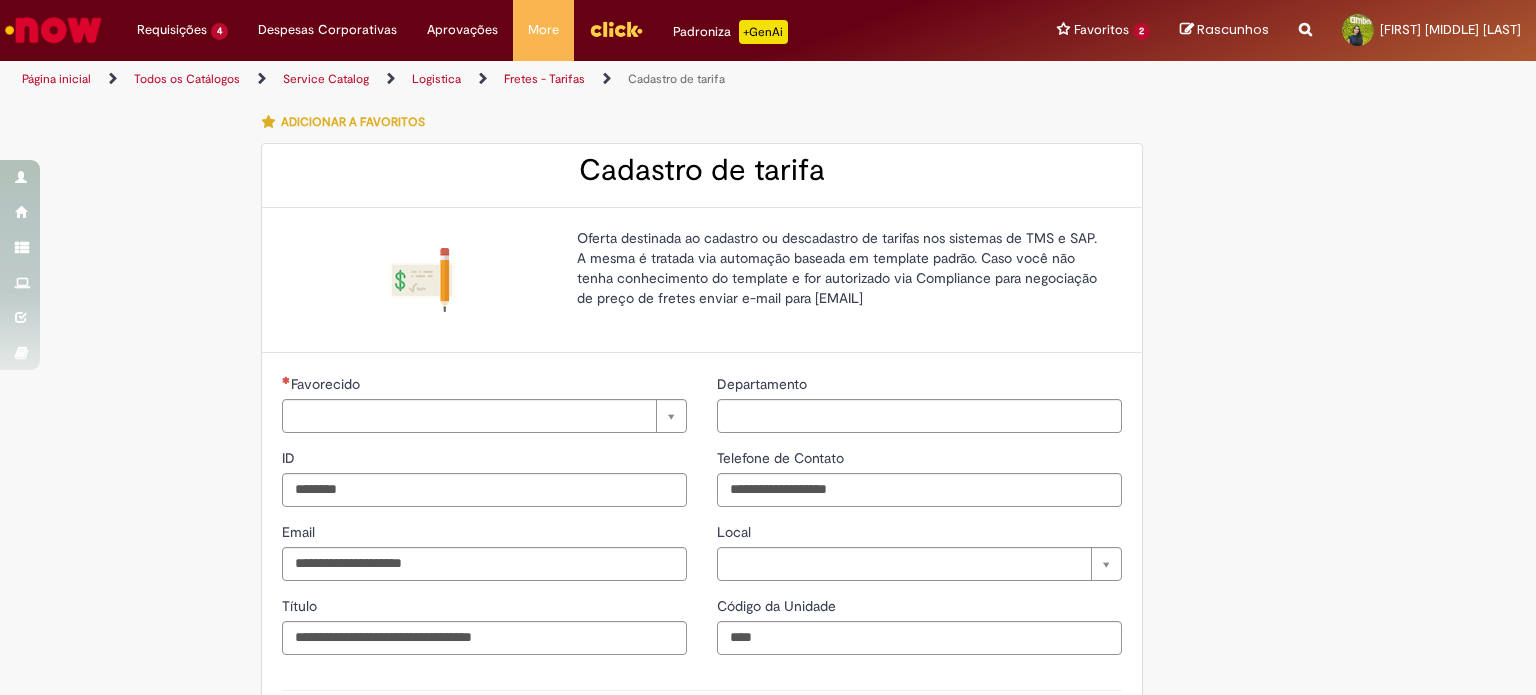 type on "**********" 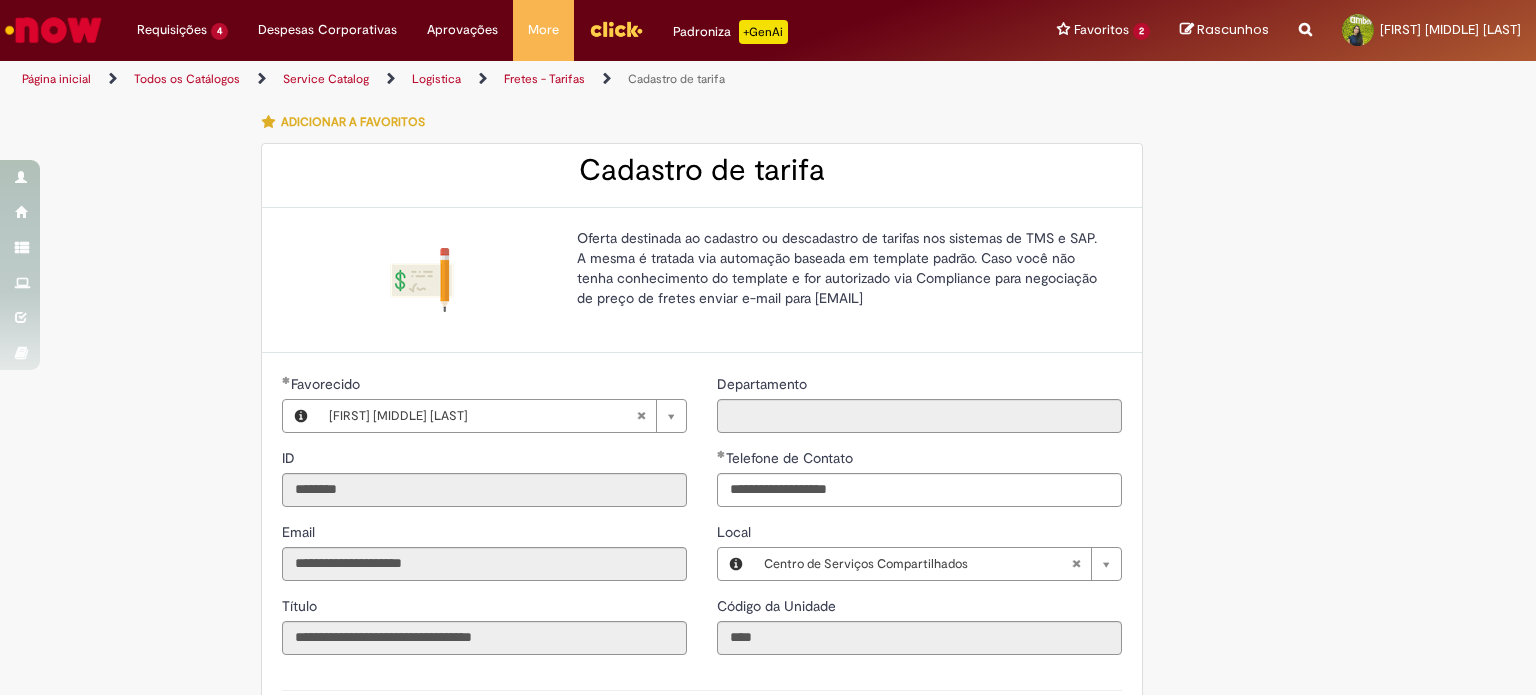 scroll, scrollTop: 0, scrollLeft: 0, axis: both 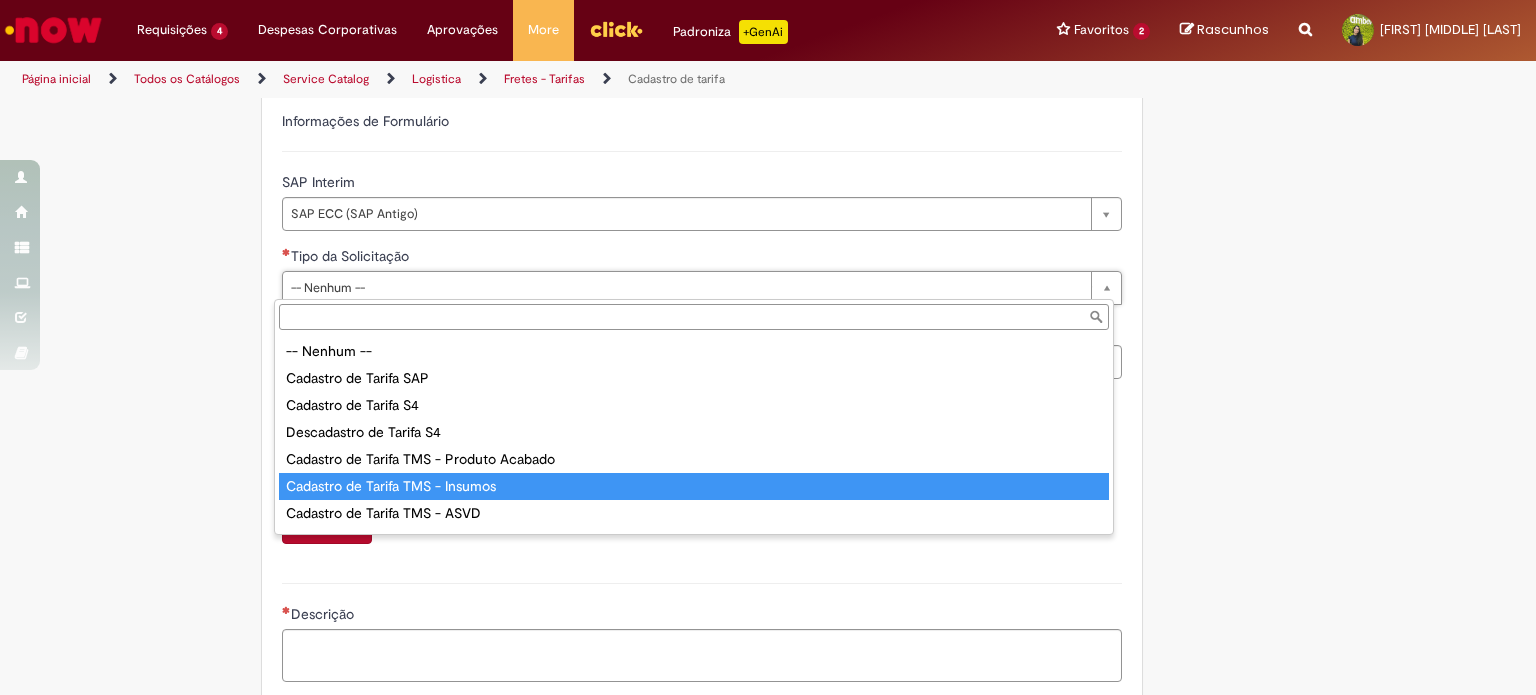type on "**********" 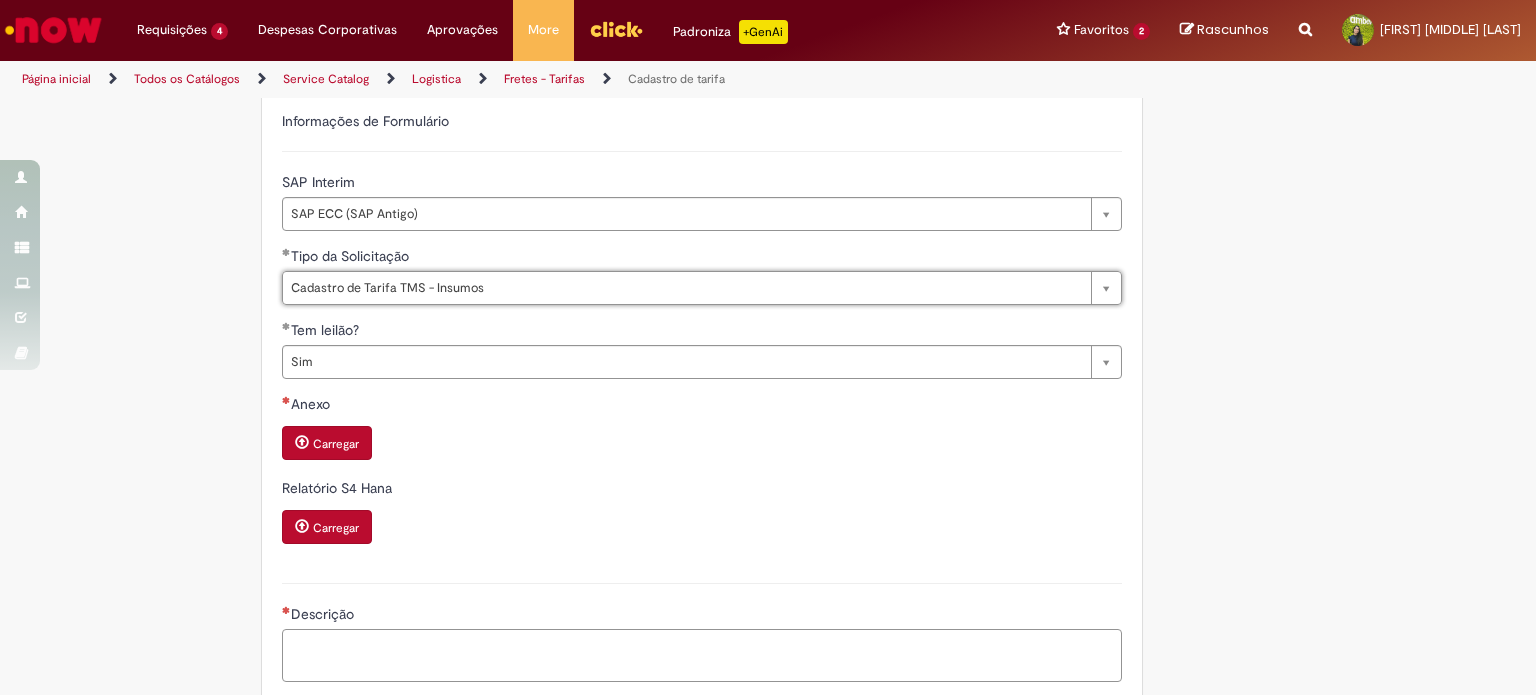 click on "Descrição" at bounding box center (702, 656) 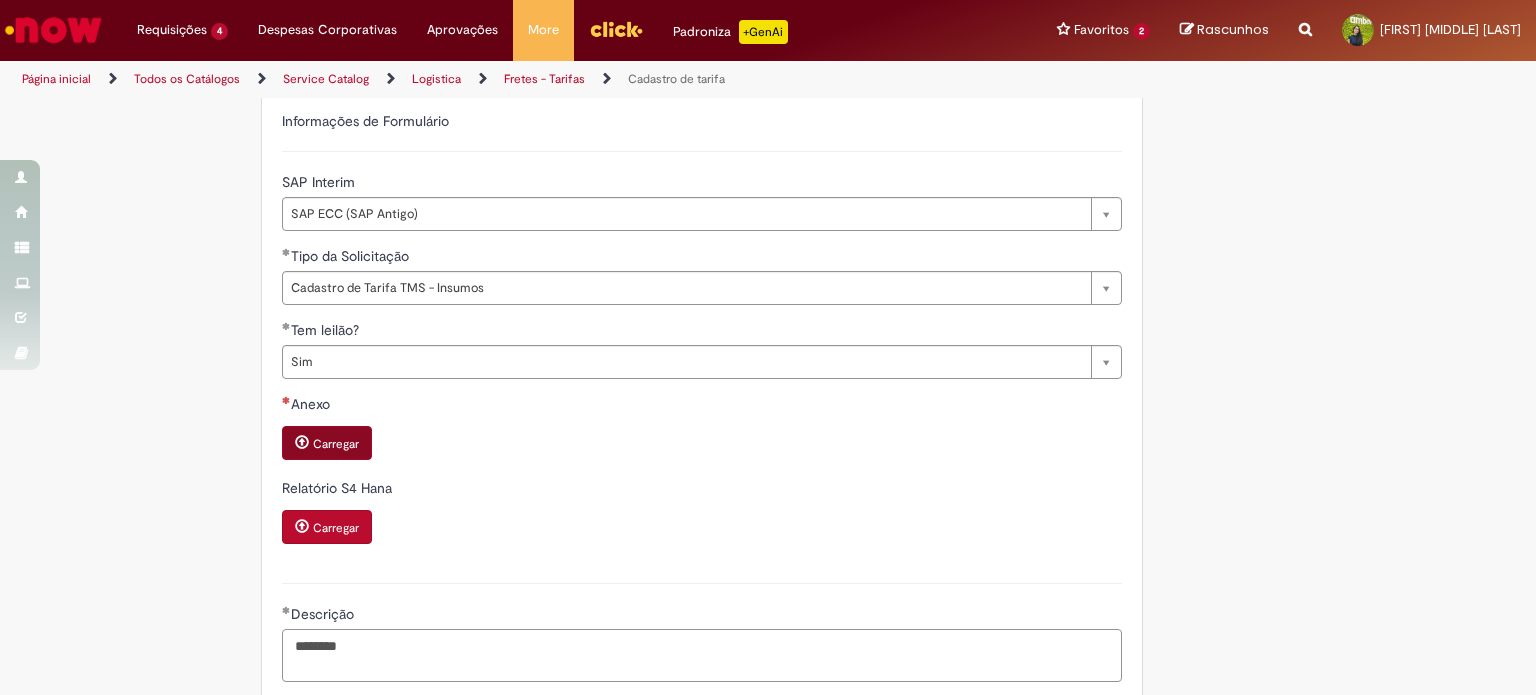 type on "********" 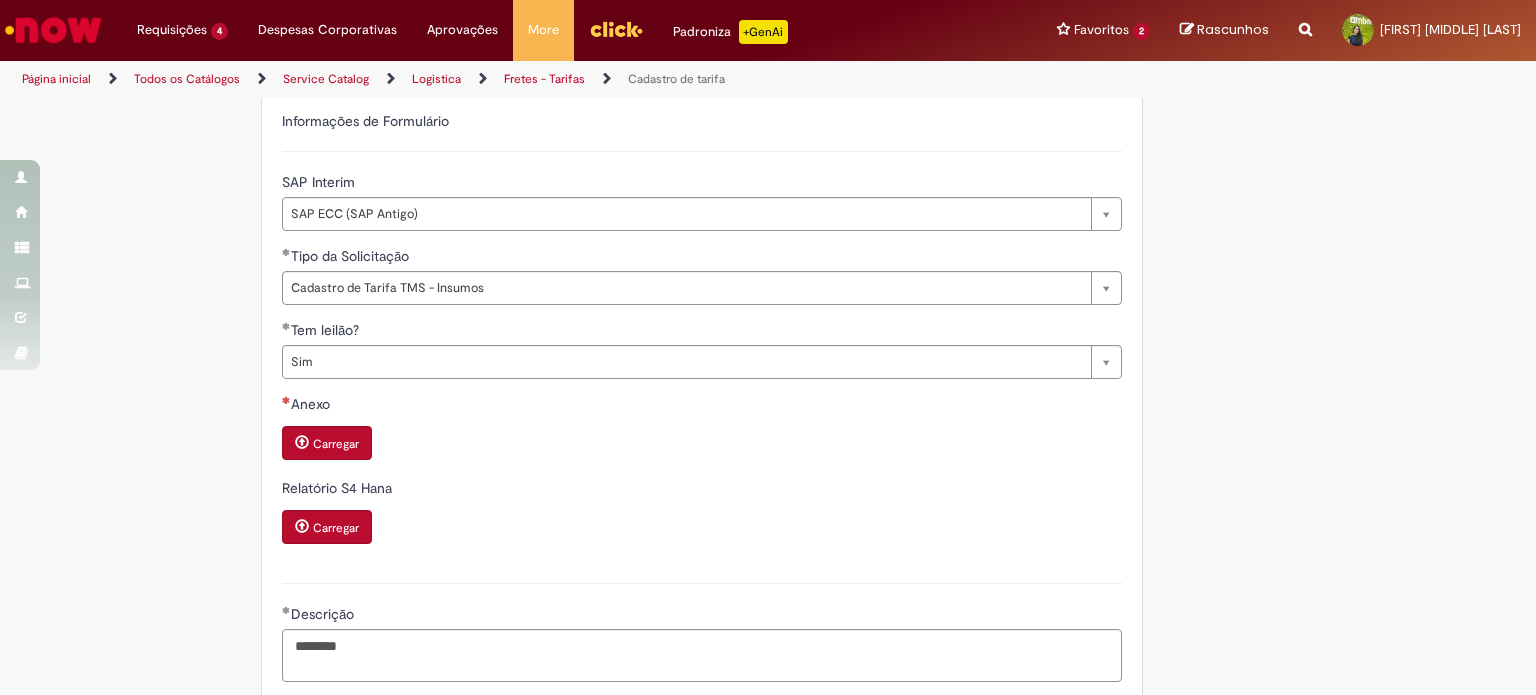 click on "Carregar" at bounding box center (336, 444) 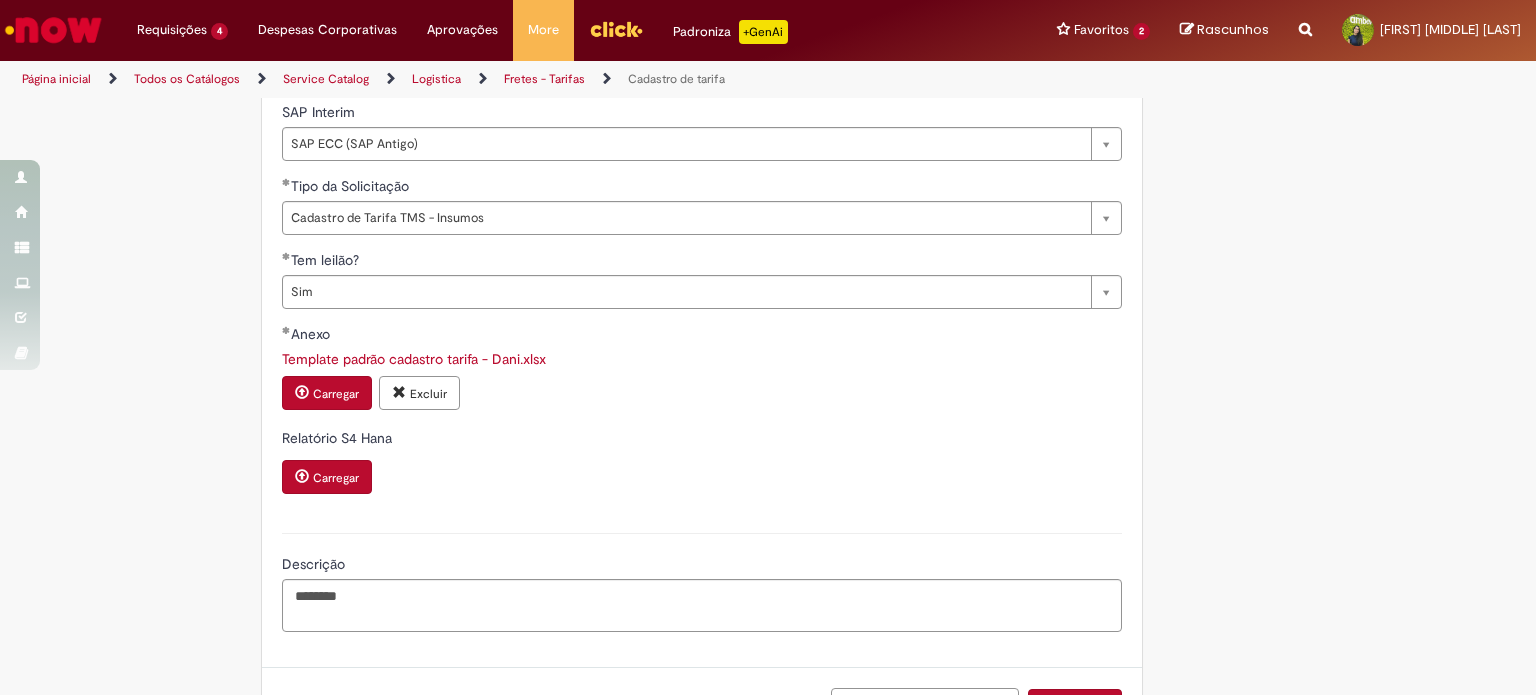 scroll, scrollTop: 738, scrollLeft: 0, axis: vertical 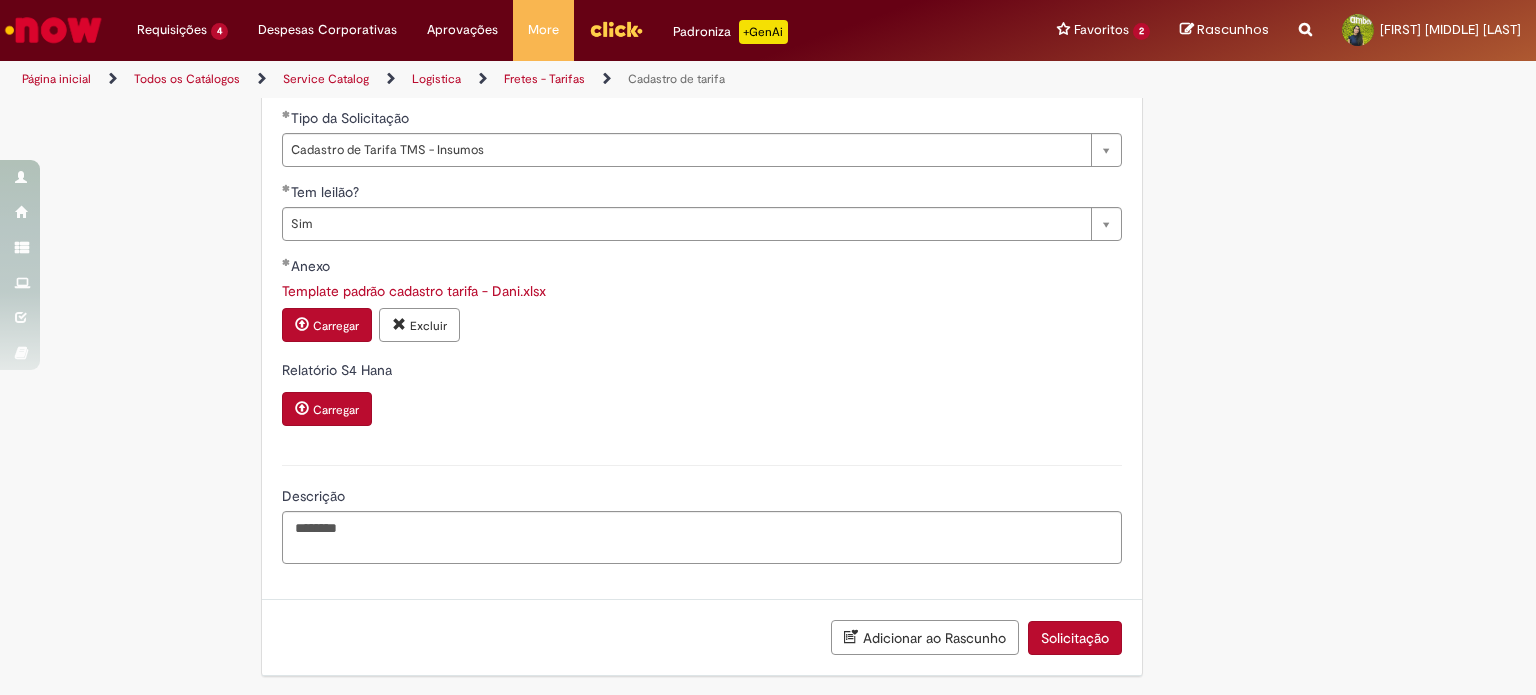 click on "Solicitação" at bounding box center [1075, 638] 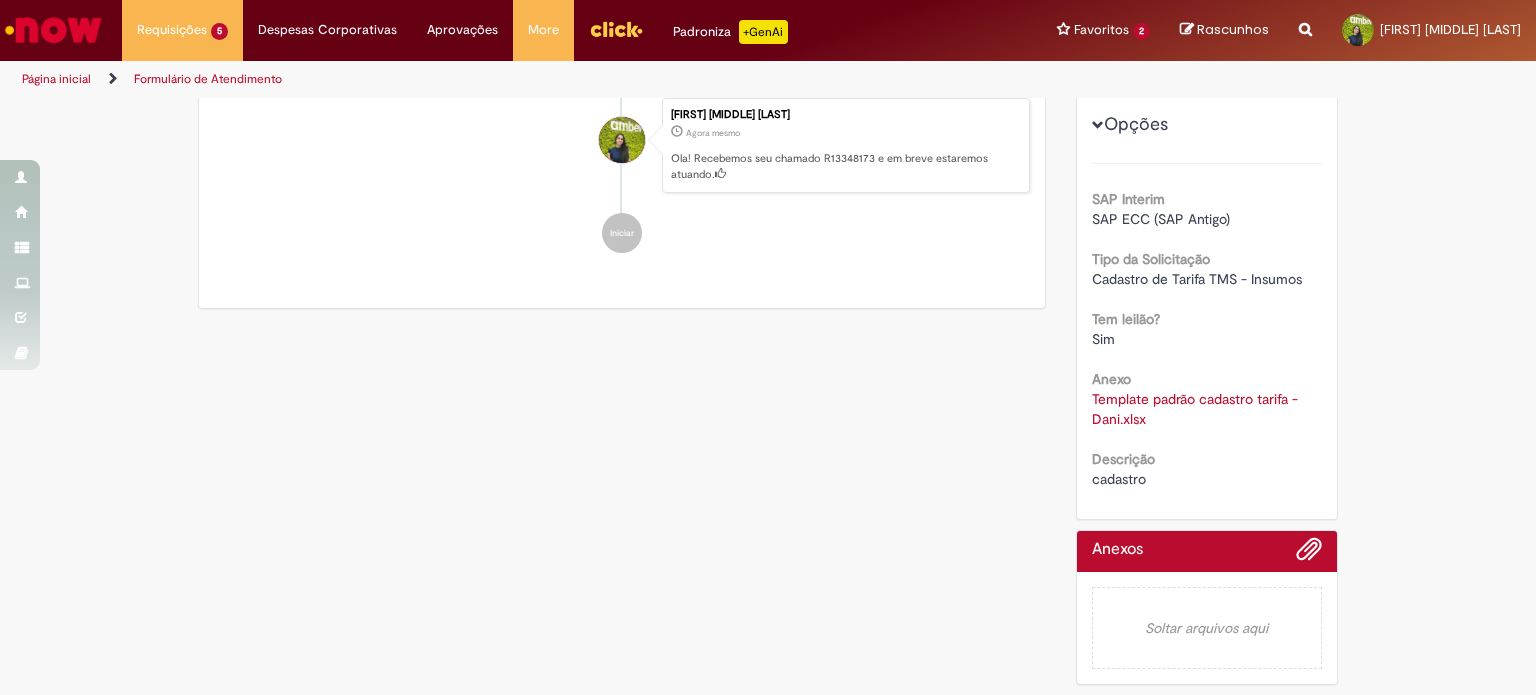 scroll, scrollTop: 0, scrollLeft: 0, axis: both 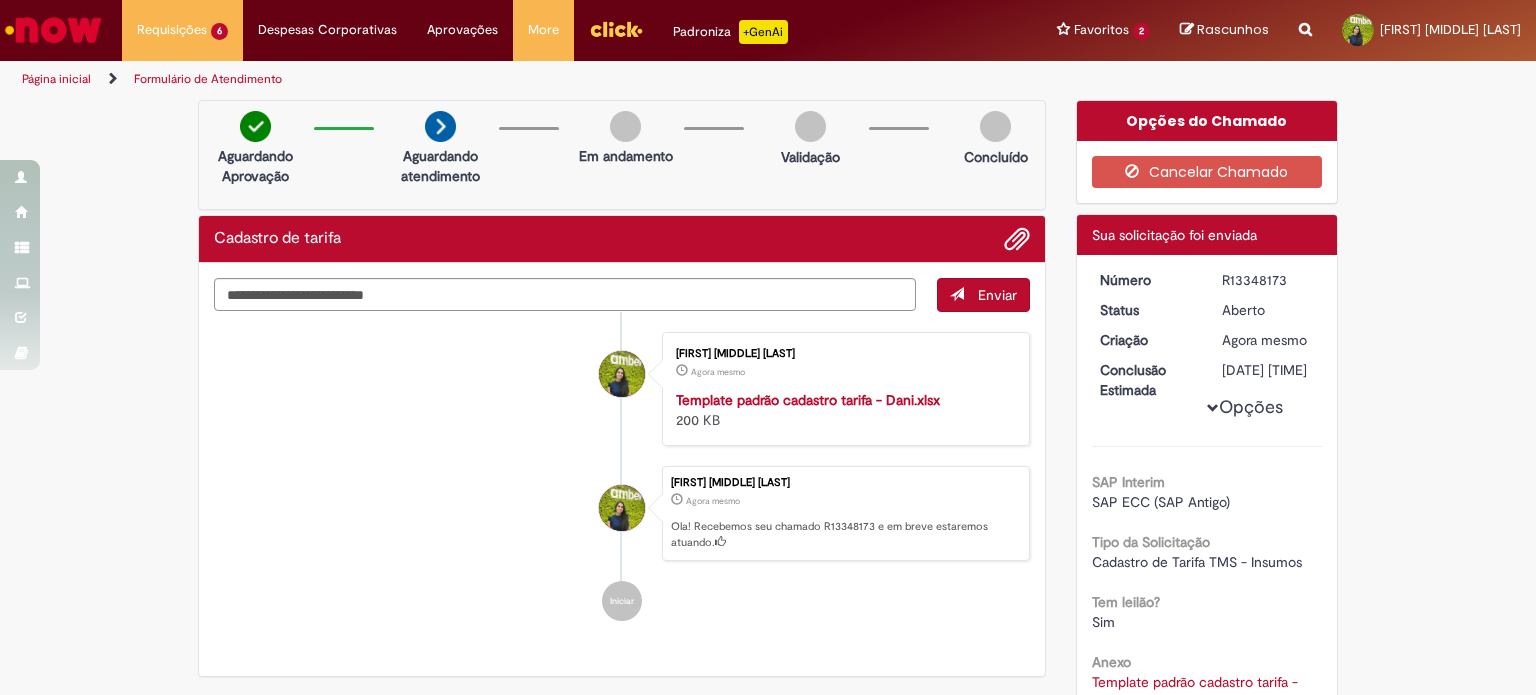 click on "R13348173" at bounding box center (1268, 280) 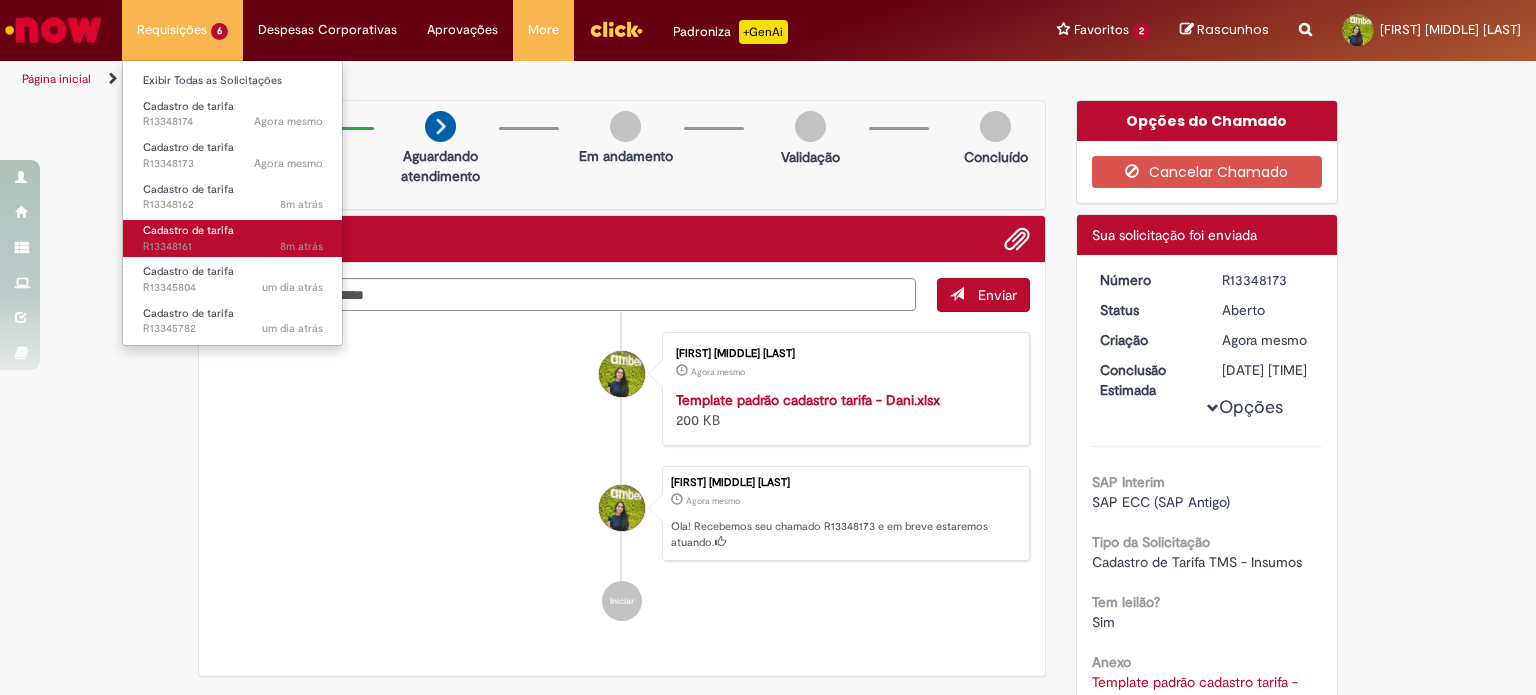 click on "Cadastro de tarifa" at bounding box center (188, 230) 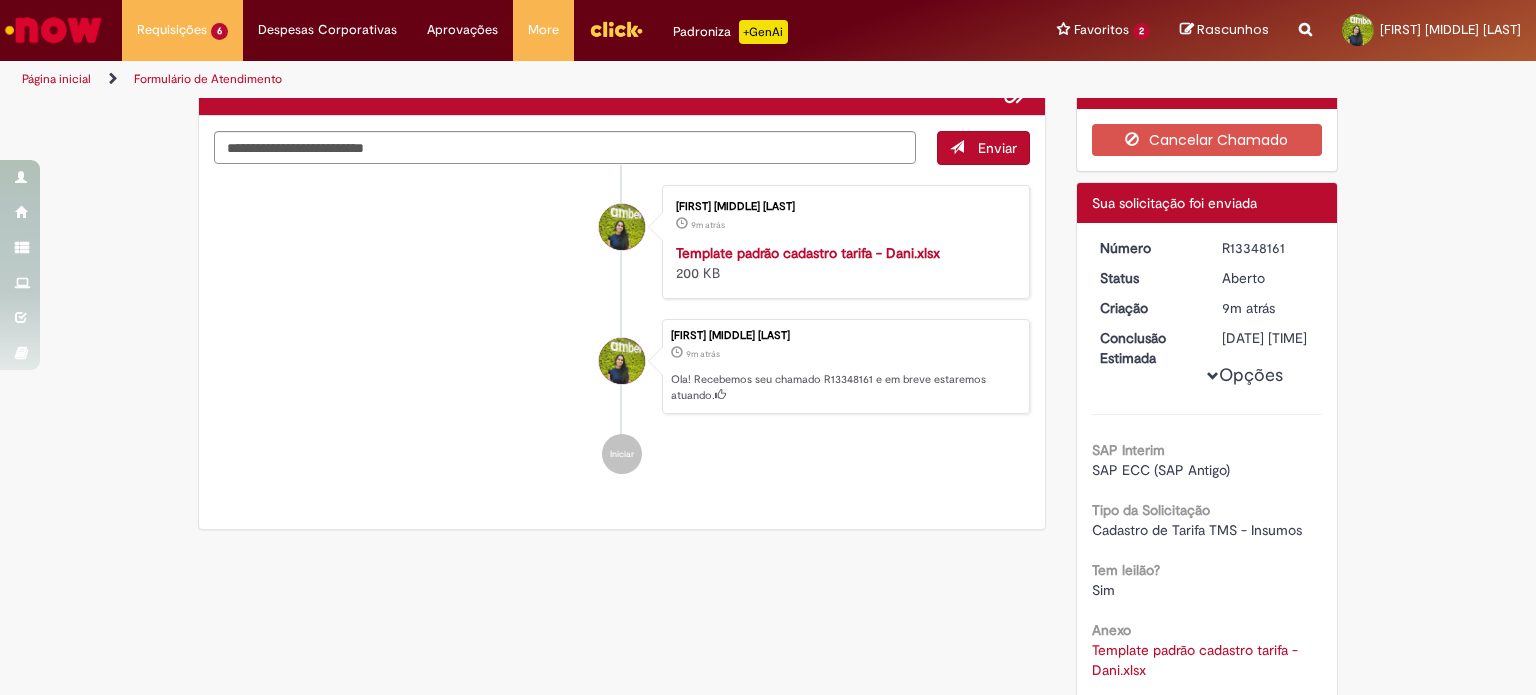 scroll, scrollTop: 0, scrollLeft: 0, axis: both 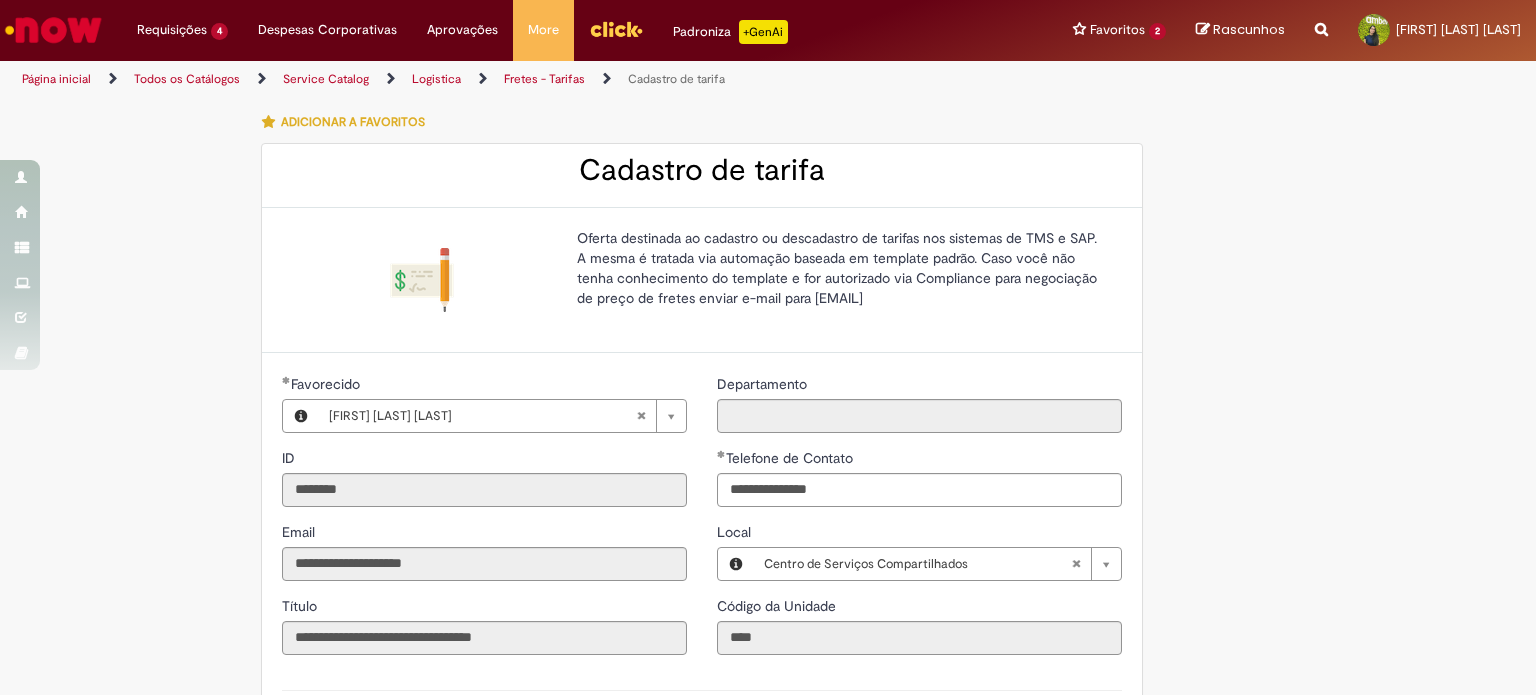 type on "**********" 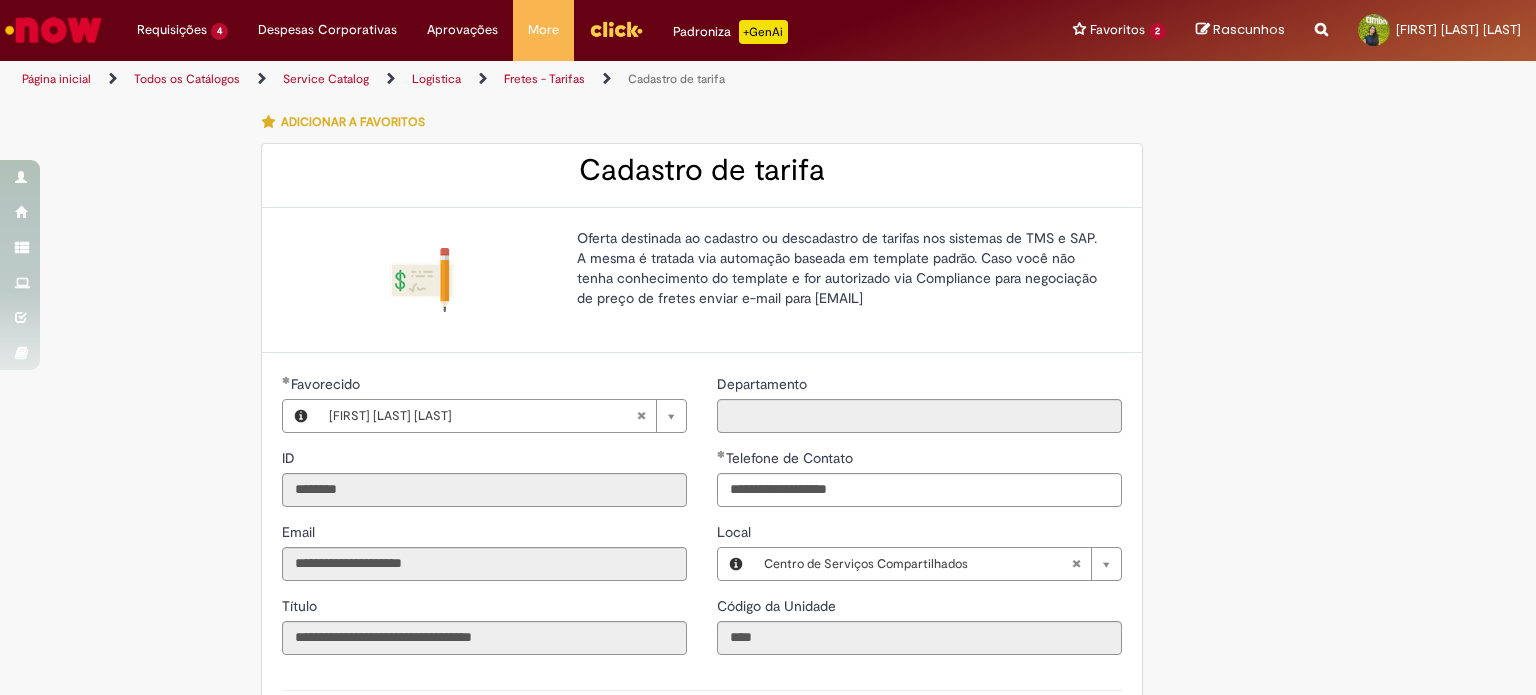 scroll, scrollTop: 0, scrollLeft: 0, axis: both 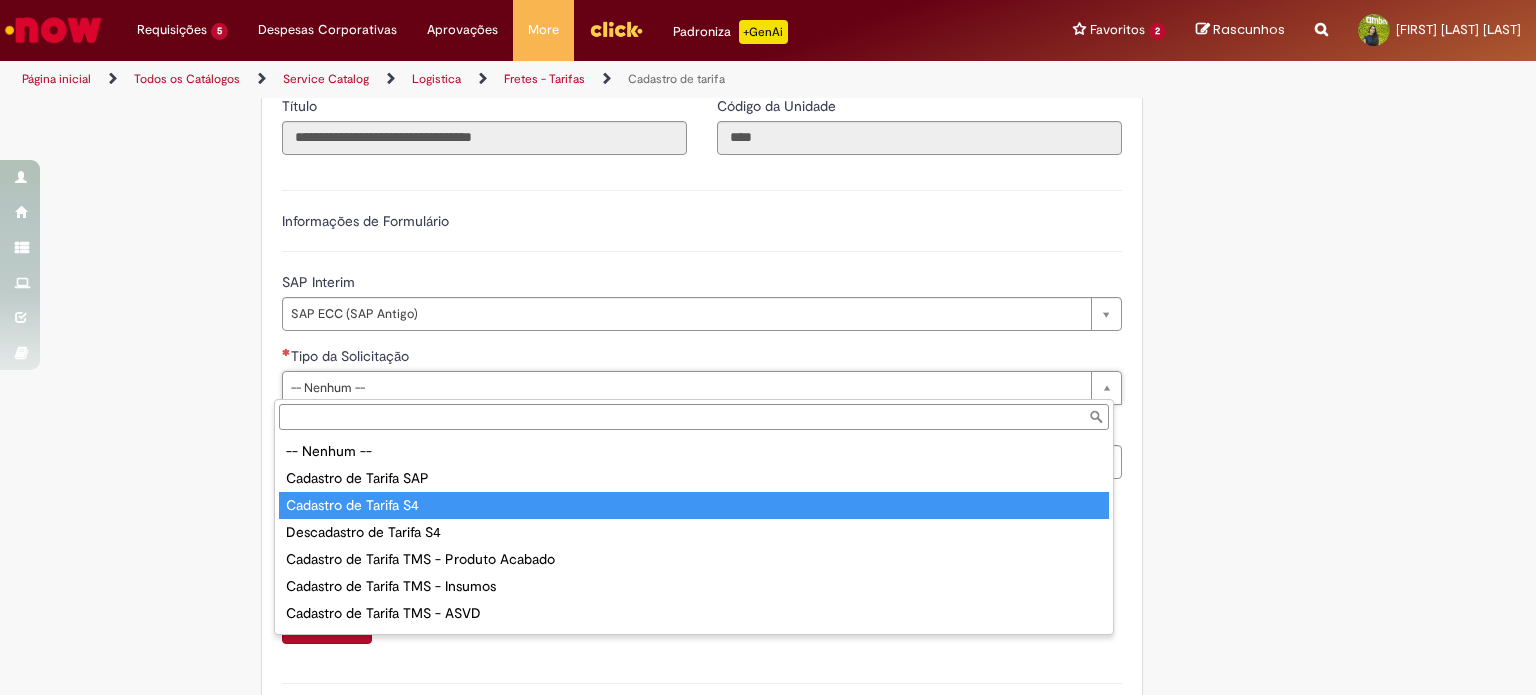 type on "**********" 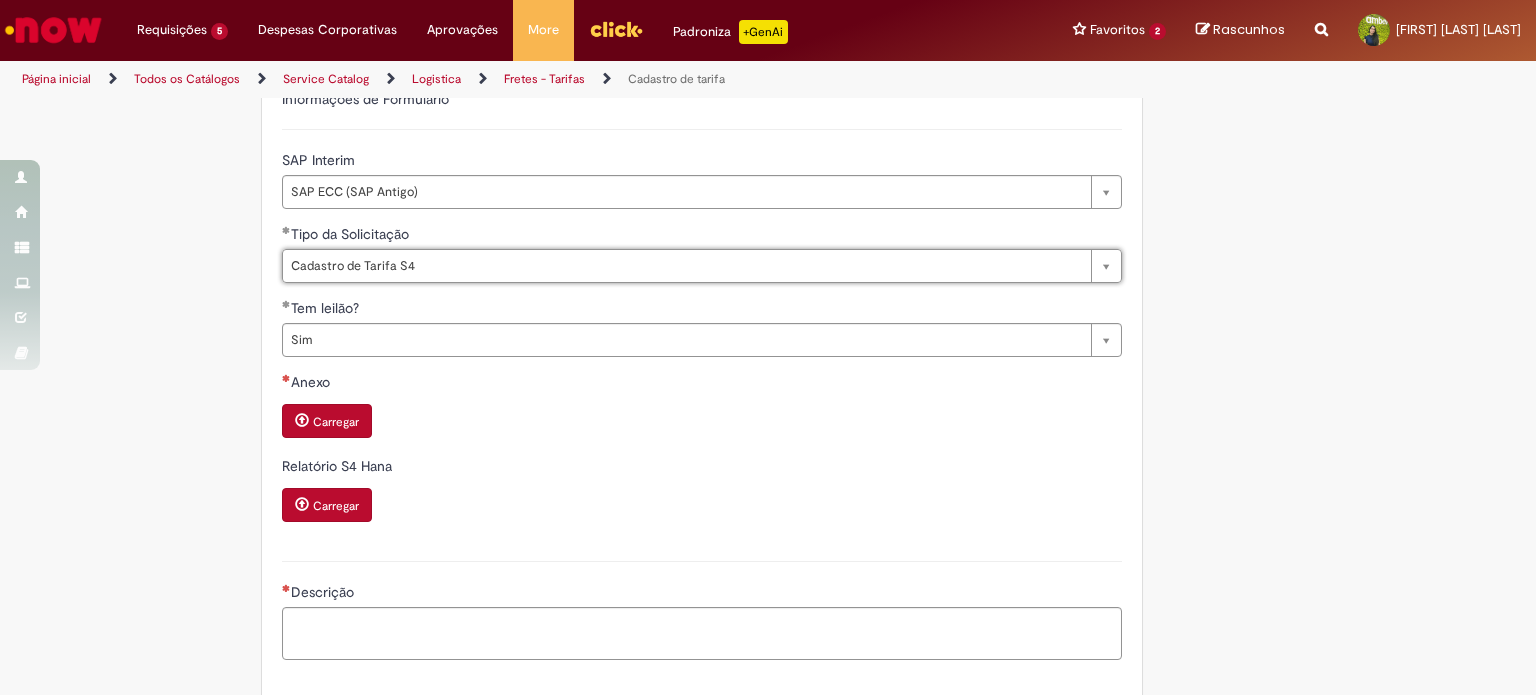 scroll, scrollTop: 718, scrollLeft: 0, axis: vertical 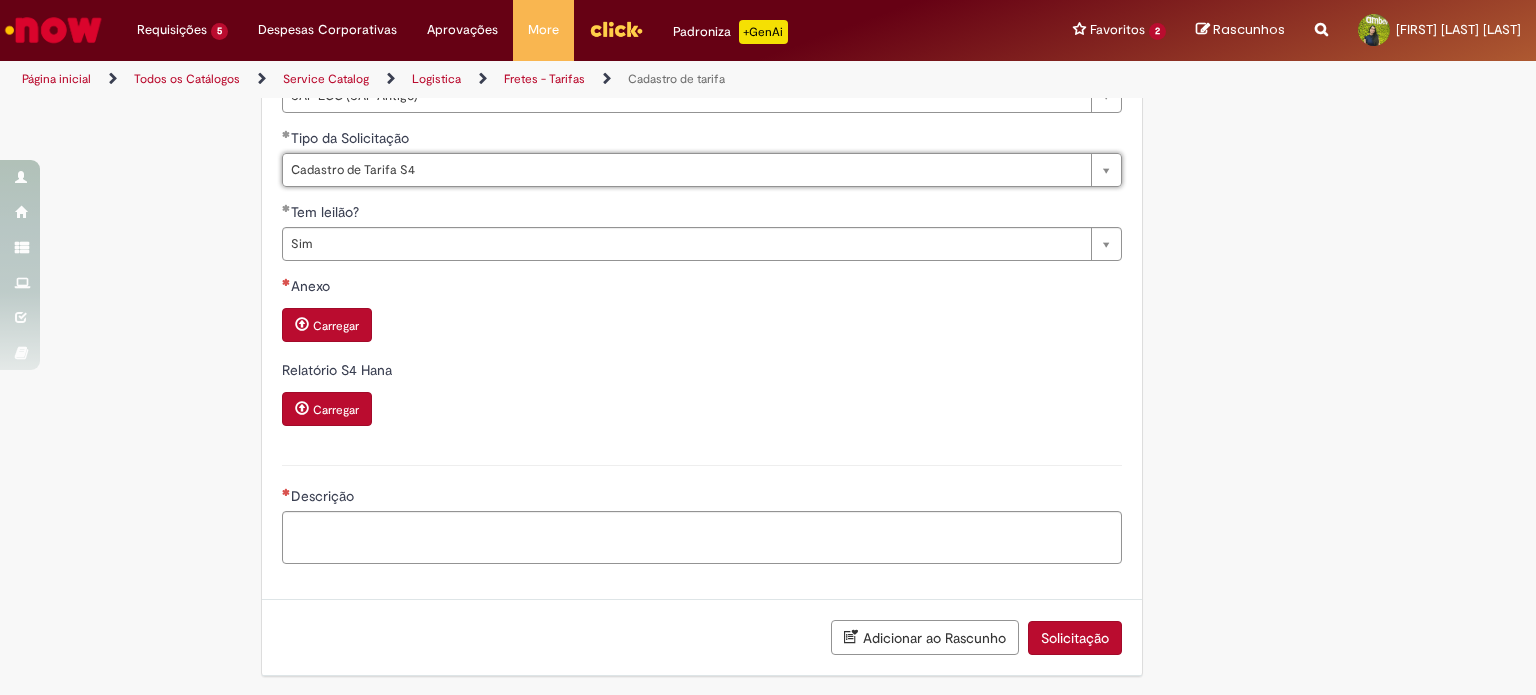 click on "Carregar" at bounding box center (327, 325) 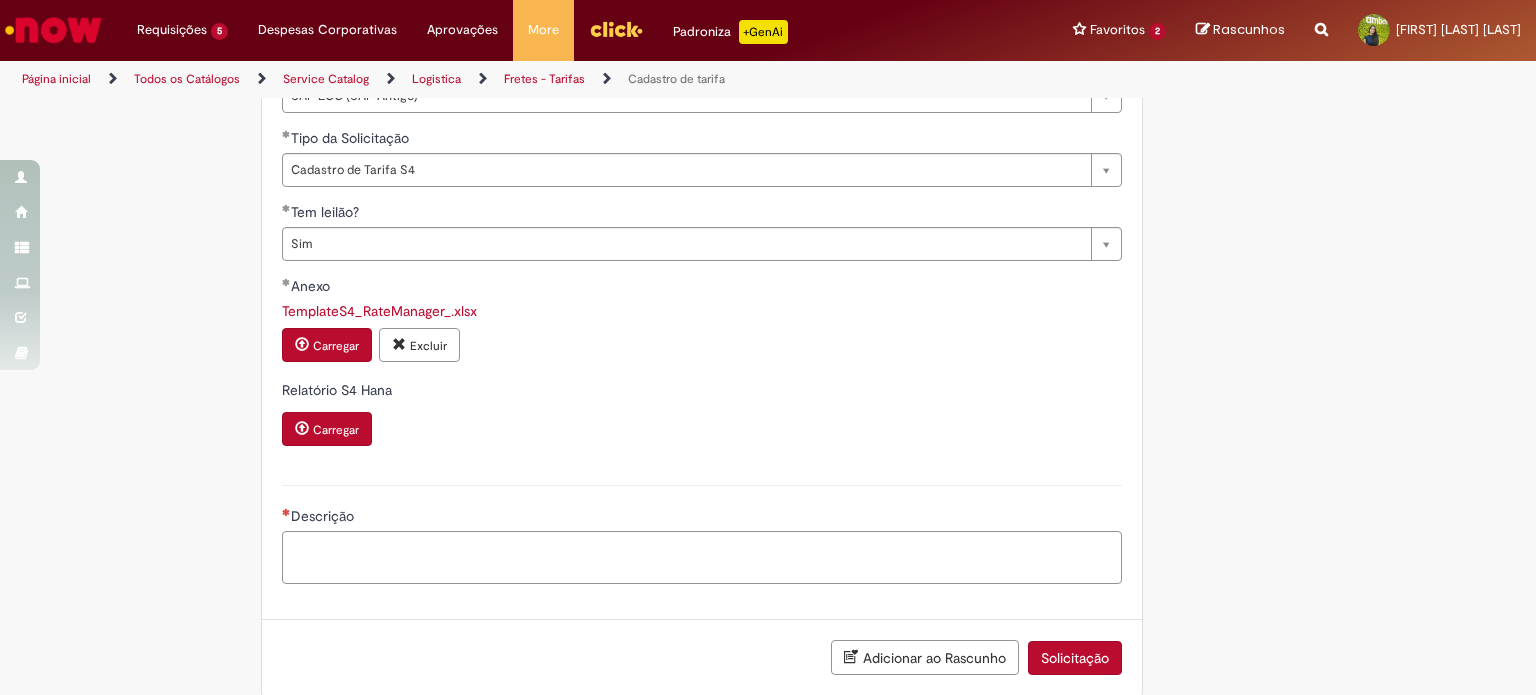 click on "Descrição" at bounding box center [702, 558] 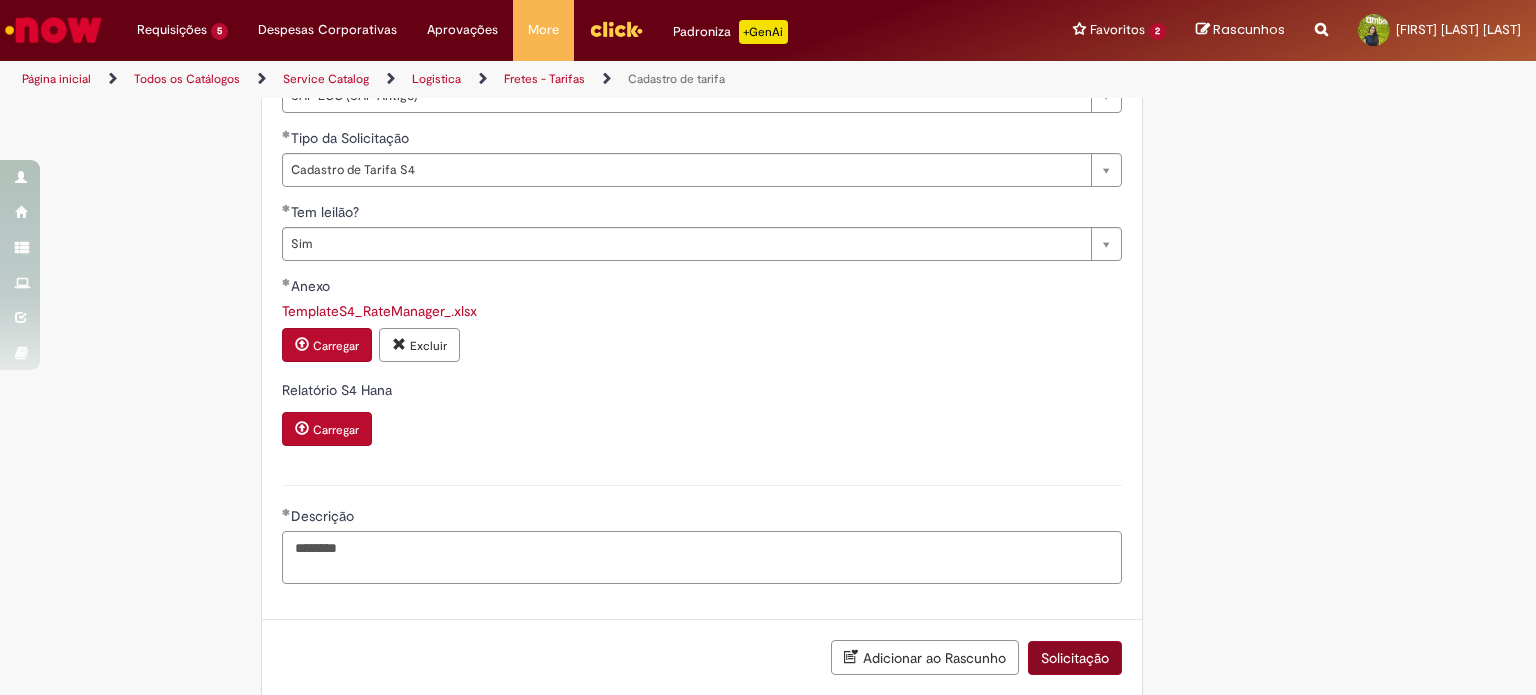 type on "********" 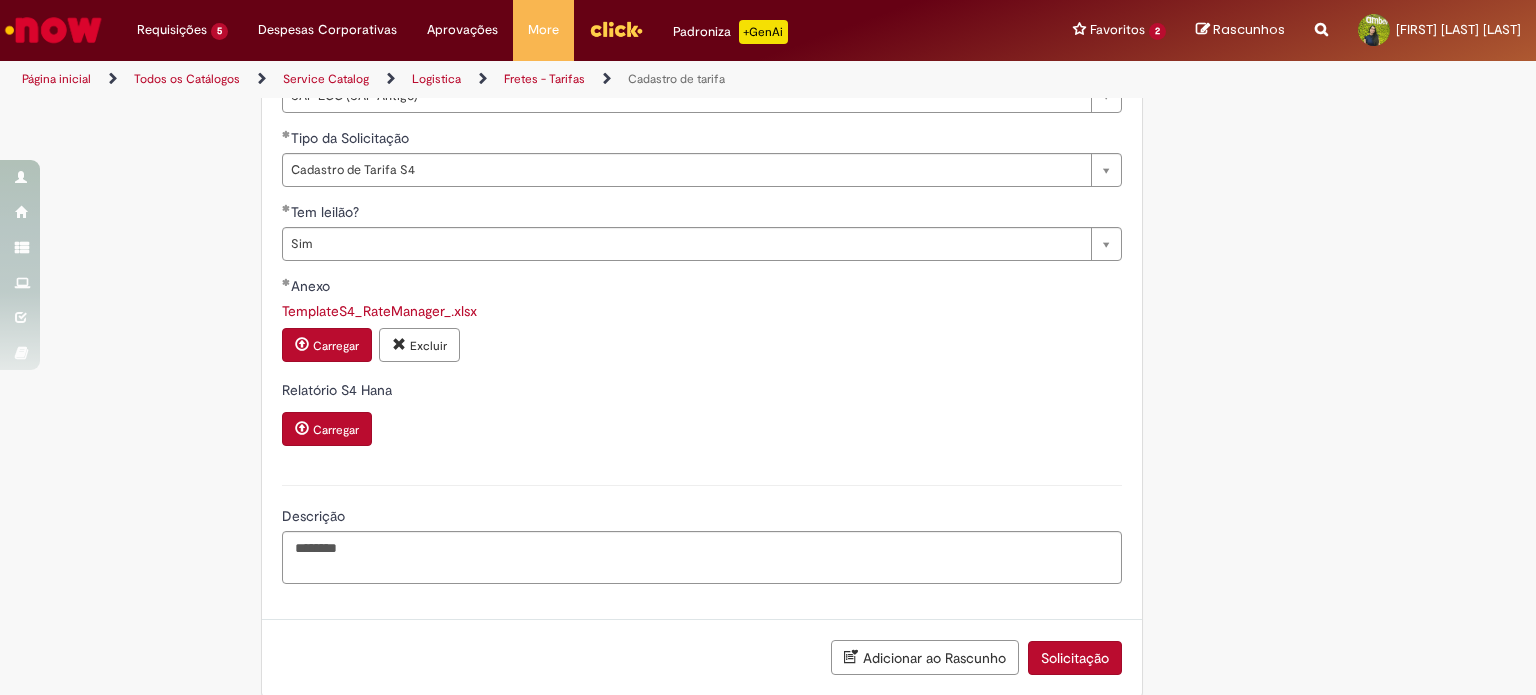 click on "Solicitação" at bounding box center (1075, 658) 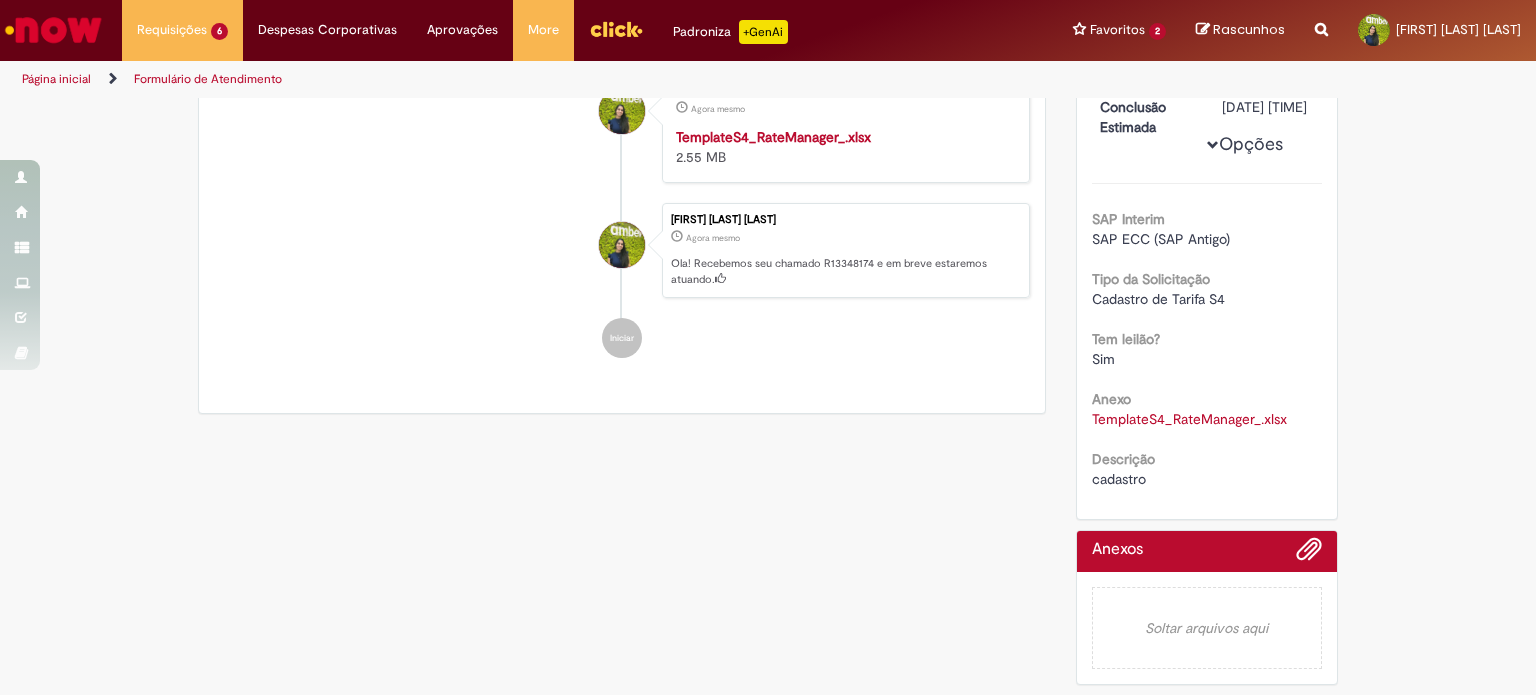 scroll, scrollTop: 0, scrollLeft: 0, axis: both 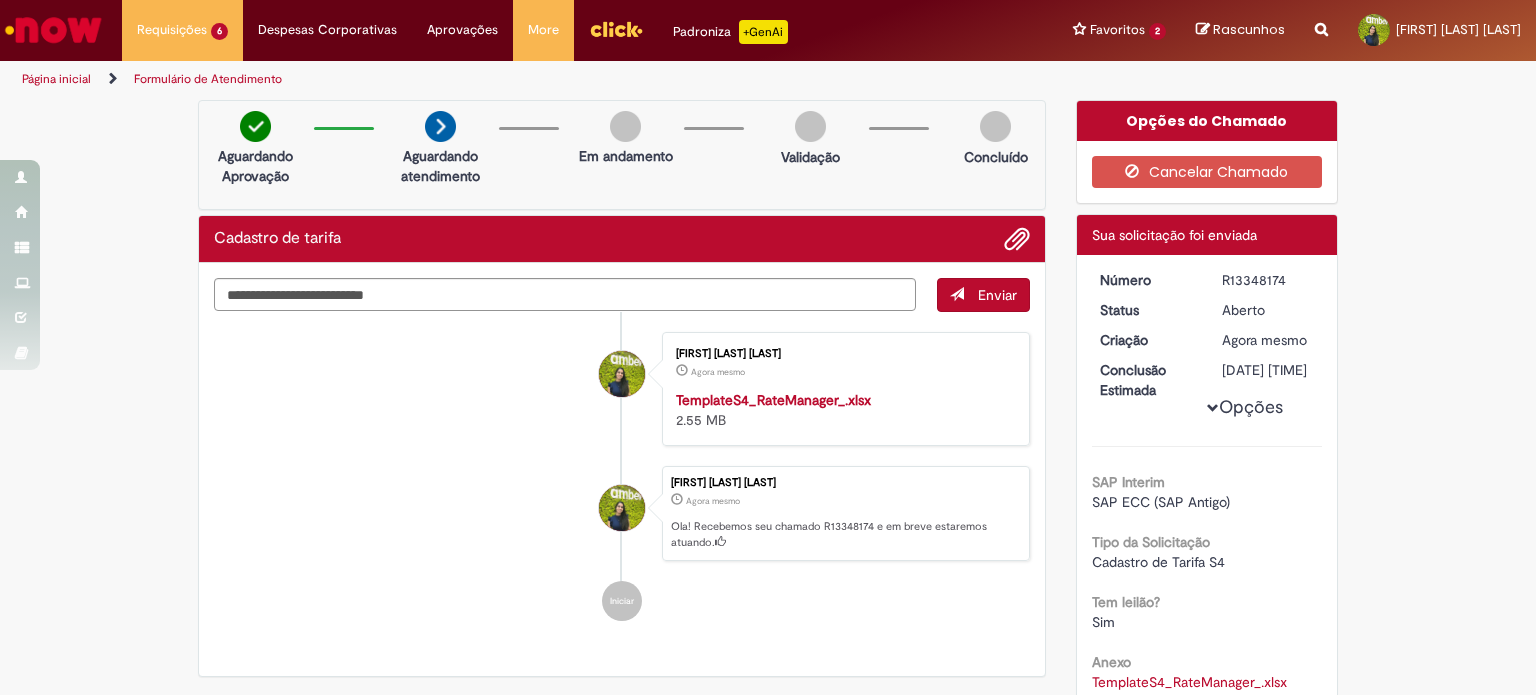 click on "R13348174" at bounding box center [1268, 280] 